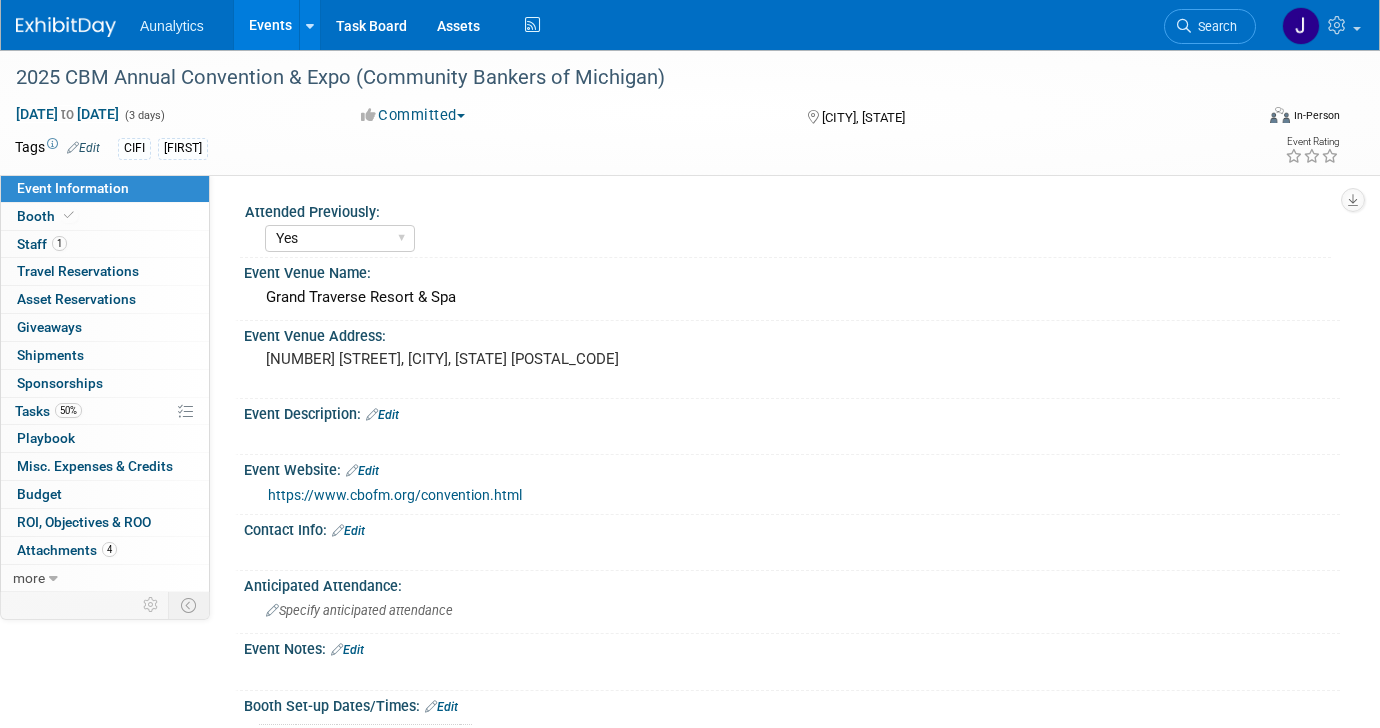 select on "Yes" 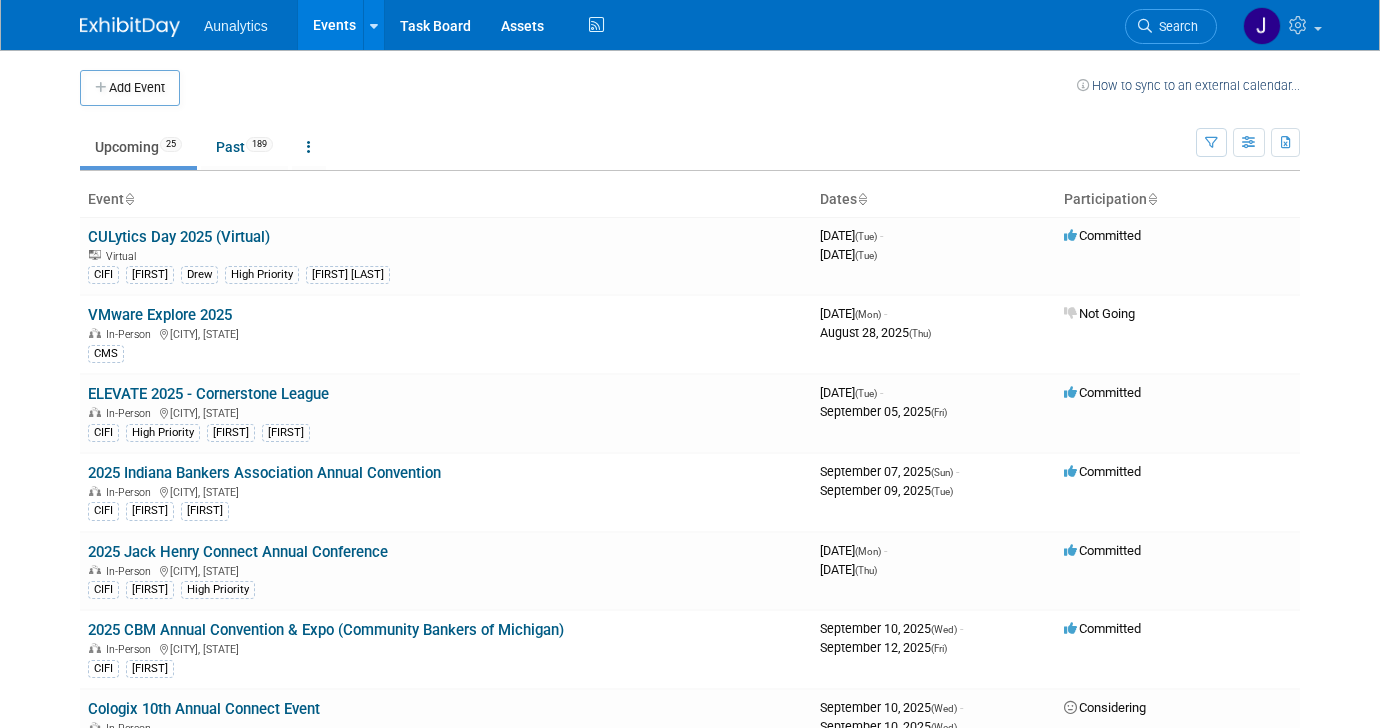 scroll, scrollTop: 0, scrollLeft: 0, axis: both 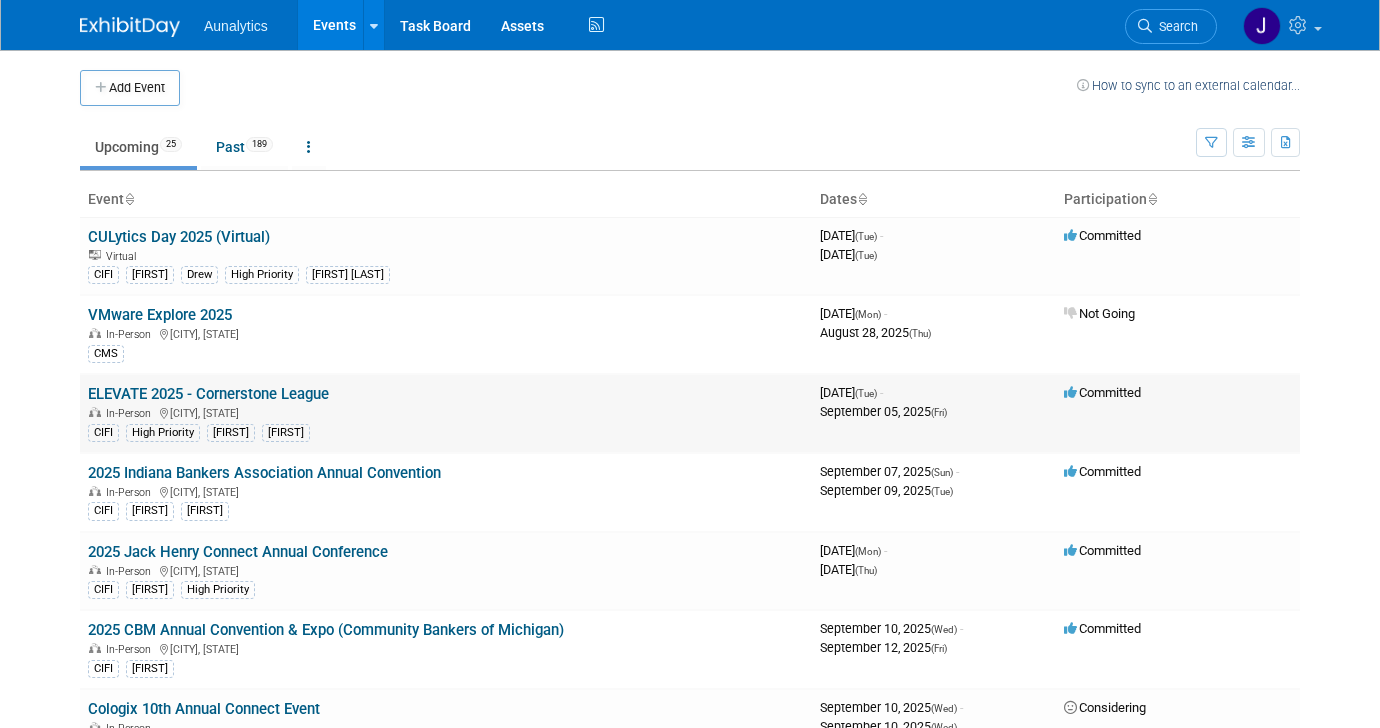 click on "In-Person
Dallas, TX" at bounding box center [446, 412] 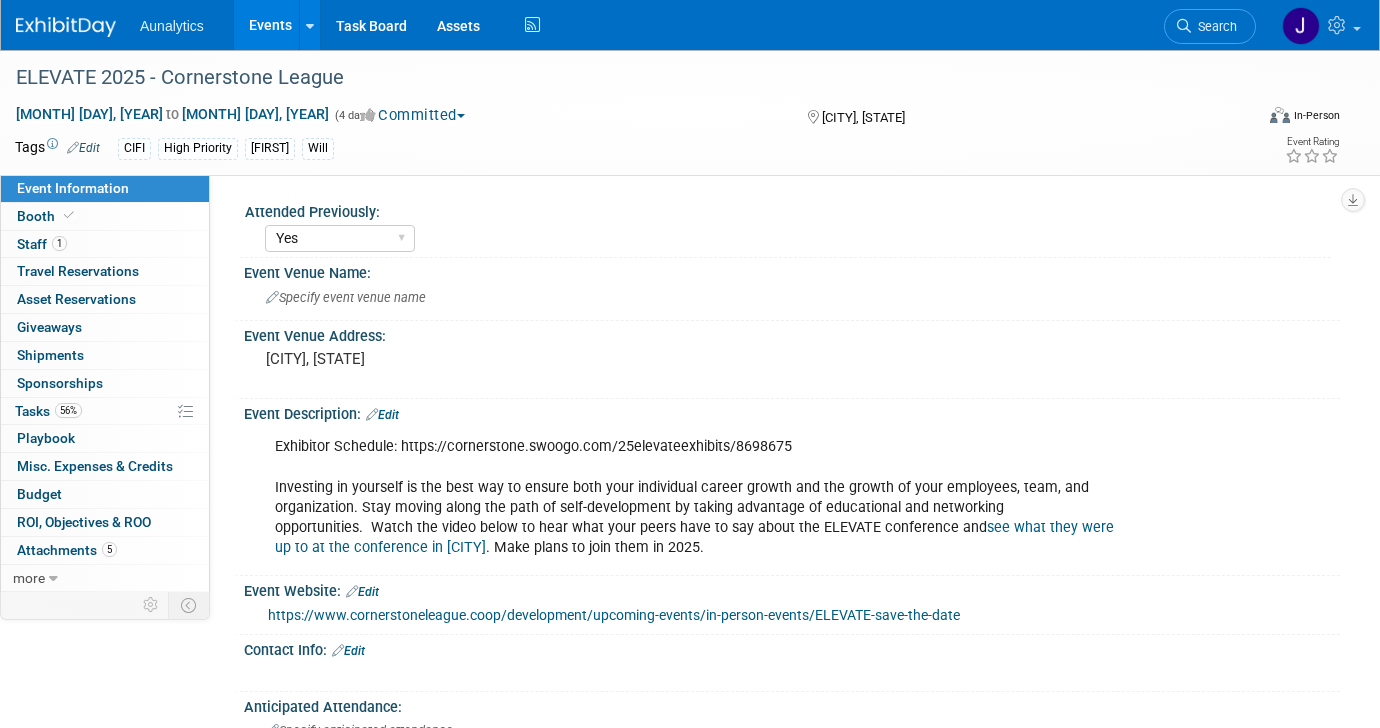 select on "Yes" 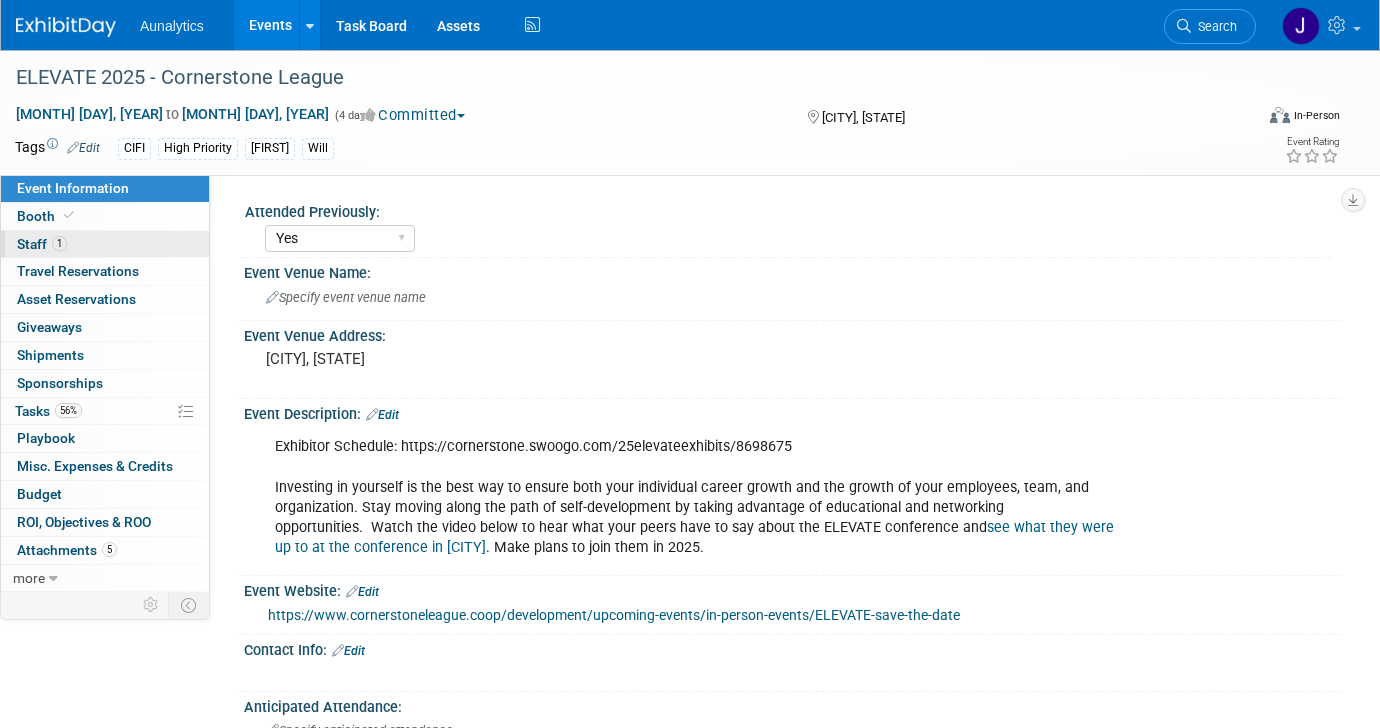 click on "1
Staff 1" at bounding box center (105, 244) 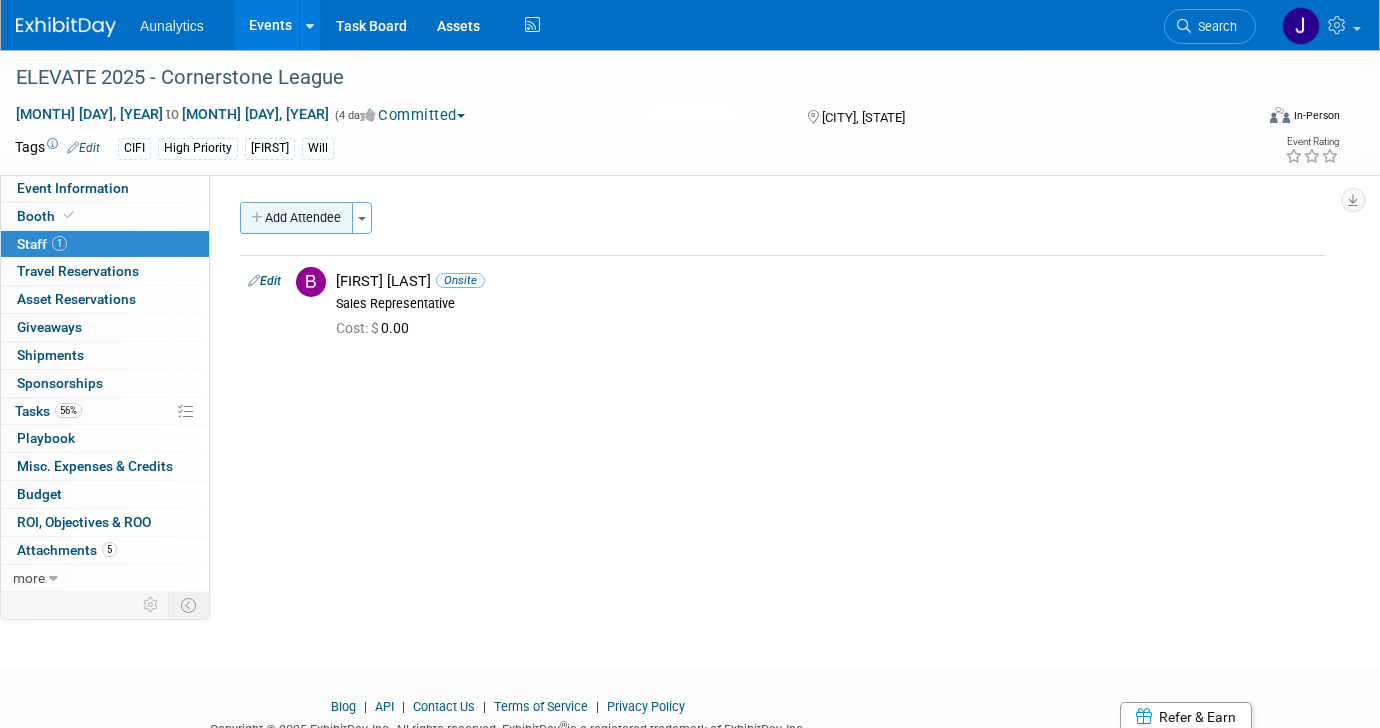 click on "Add Attendee" at bounding box center (296, 218) 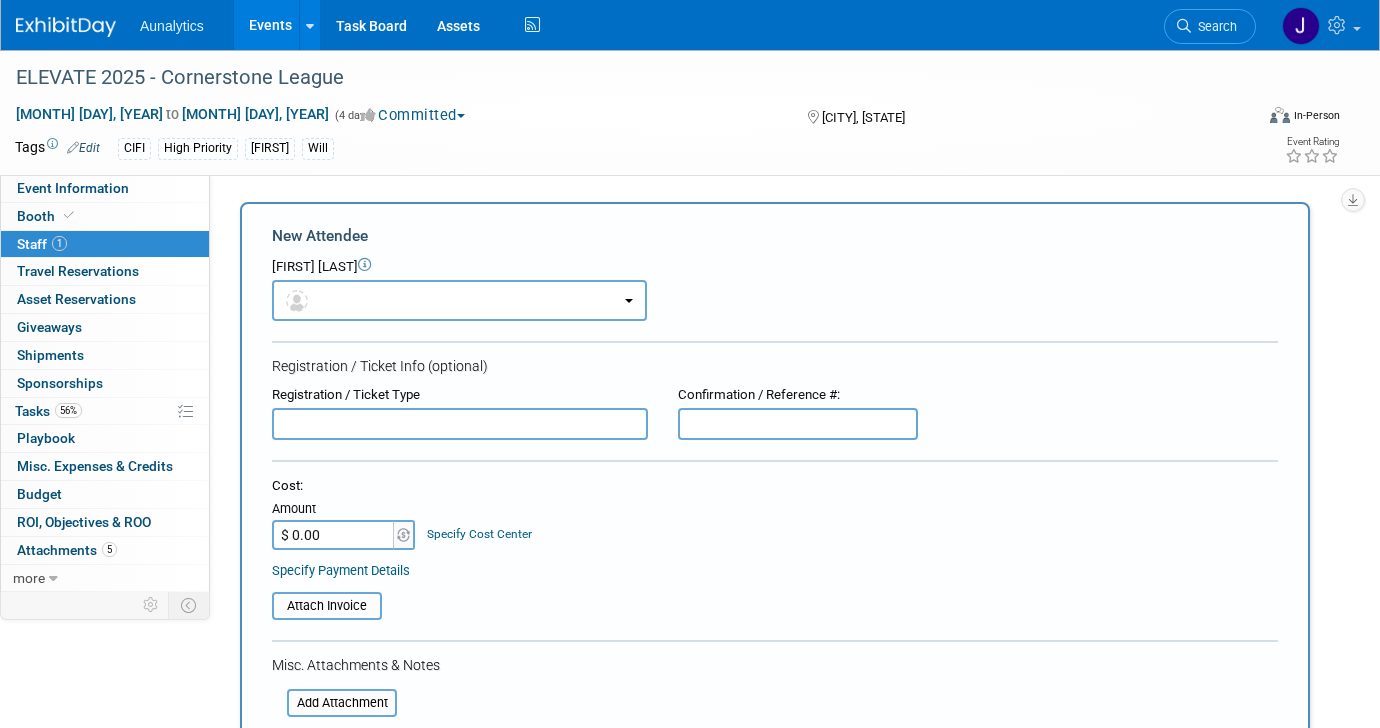 scroll, scrollTop: 0, scrollLeft: 0, axis: both 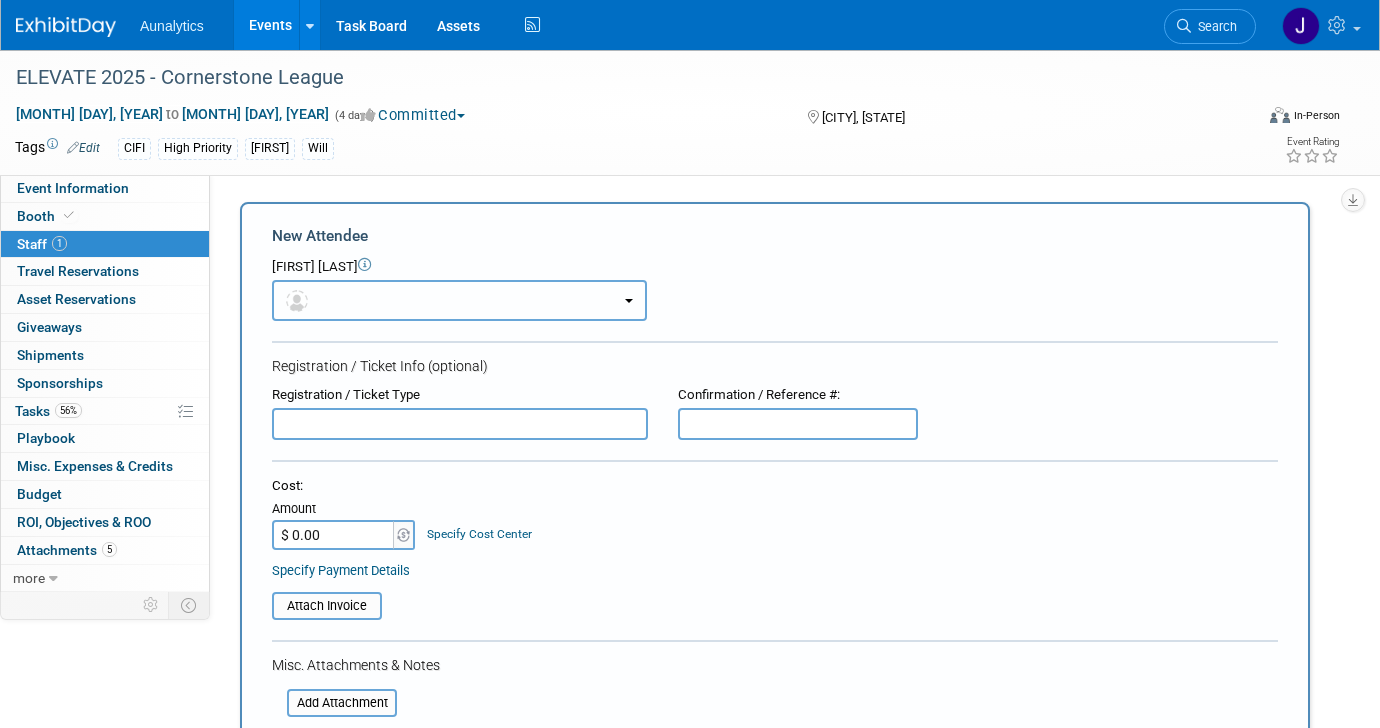 click at bounding box center [459, 300] 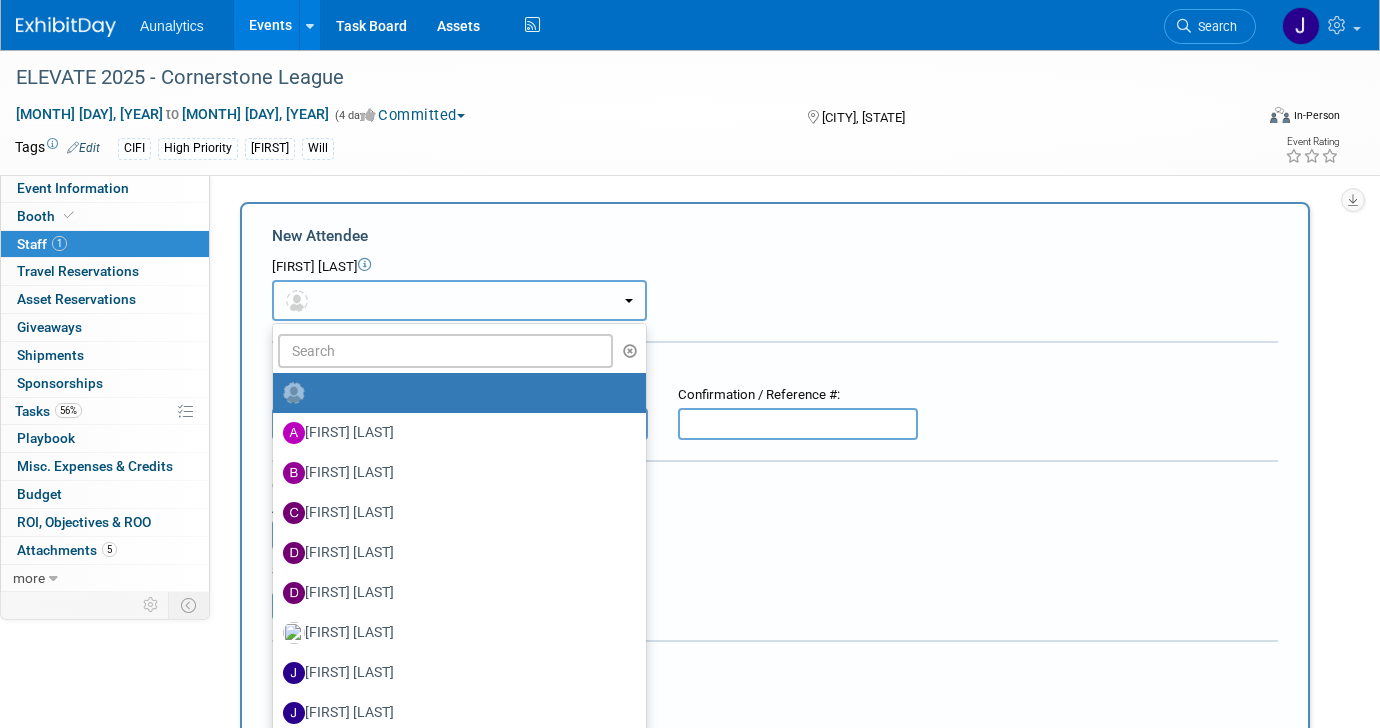 type 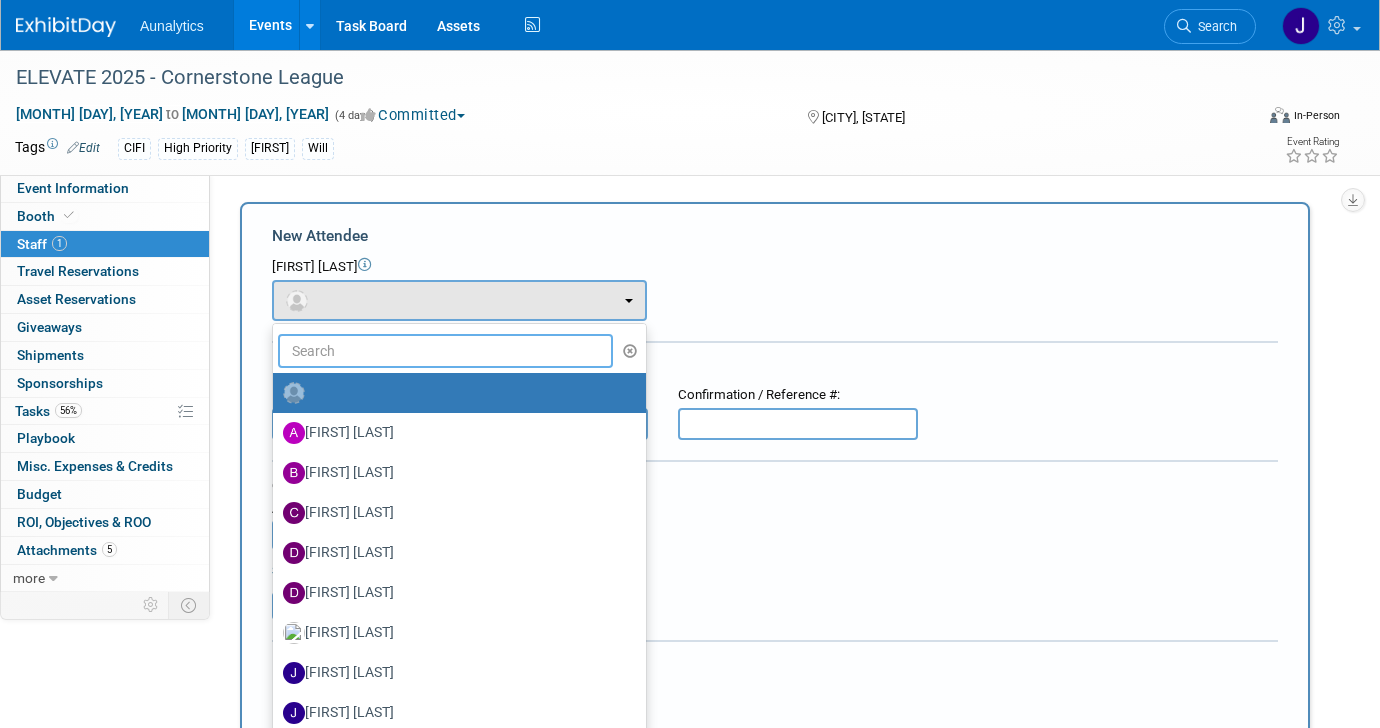 click at bounding box center [445, 351] 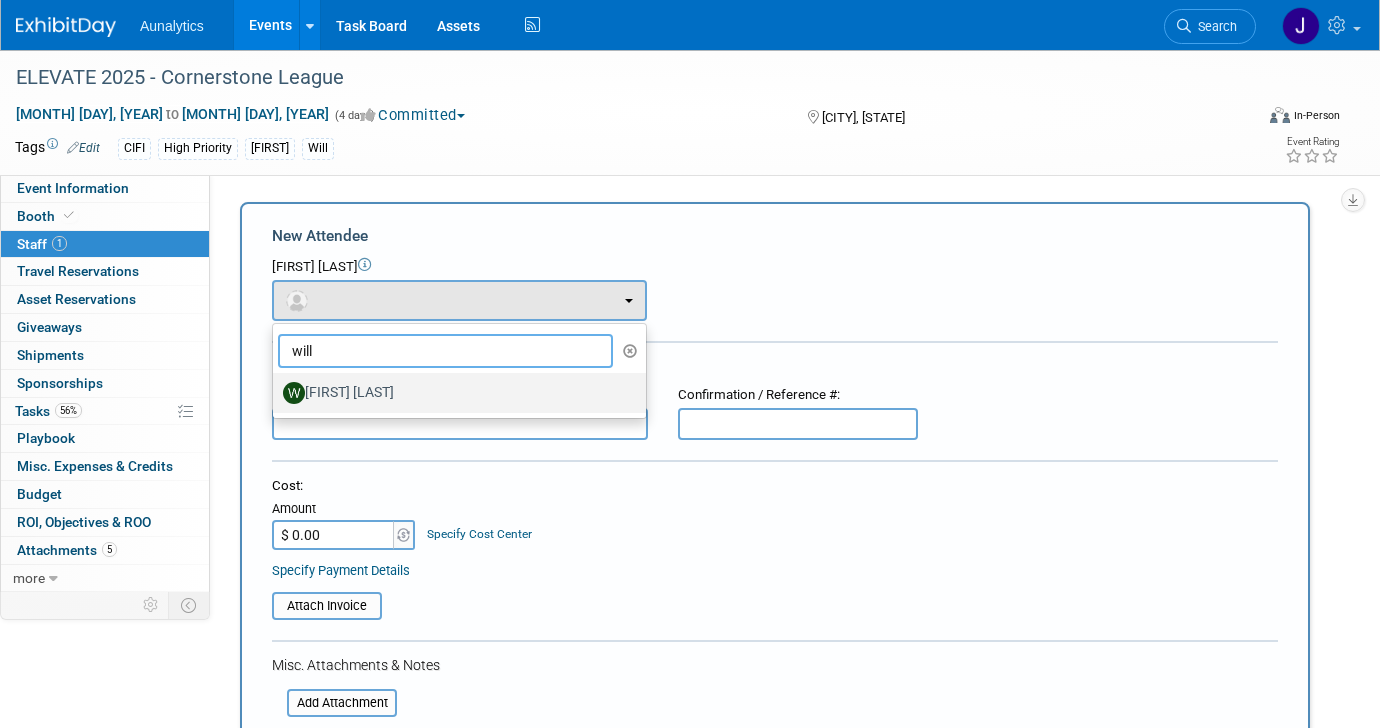 type on "will" 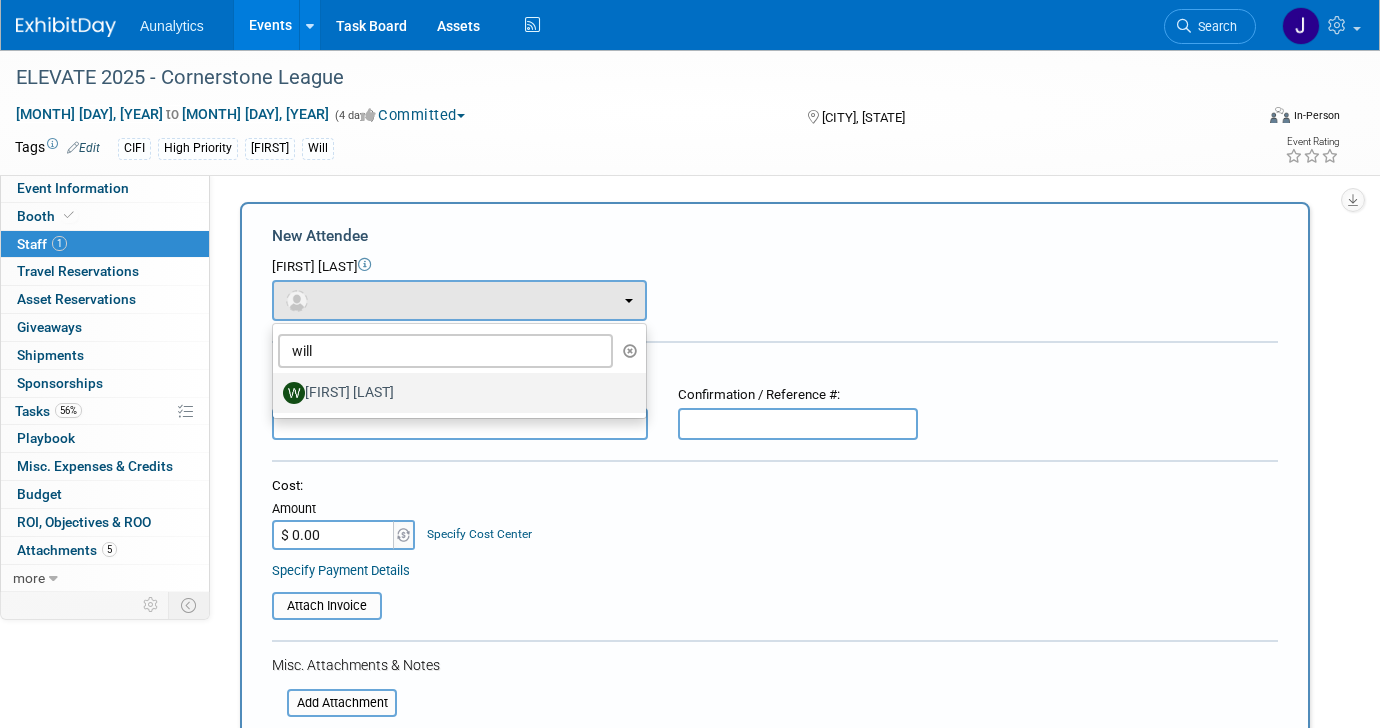 click on "Will Mayfield" at bounding box center (454, 393) 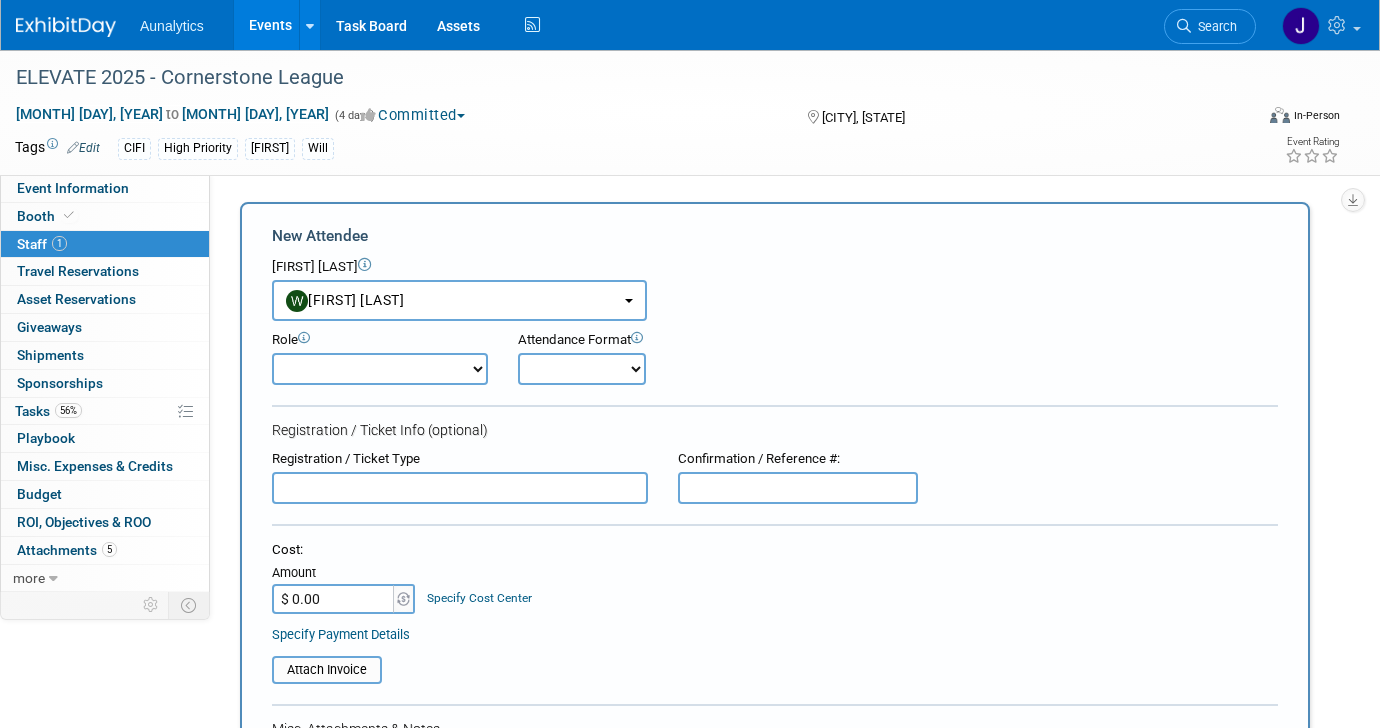 click on "Demonstrator
Host
Planner
Presenter
Sales Representative
Set-up/Dismantle Crew
Speaker" at bounding box center (380, 369) 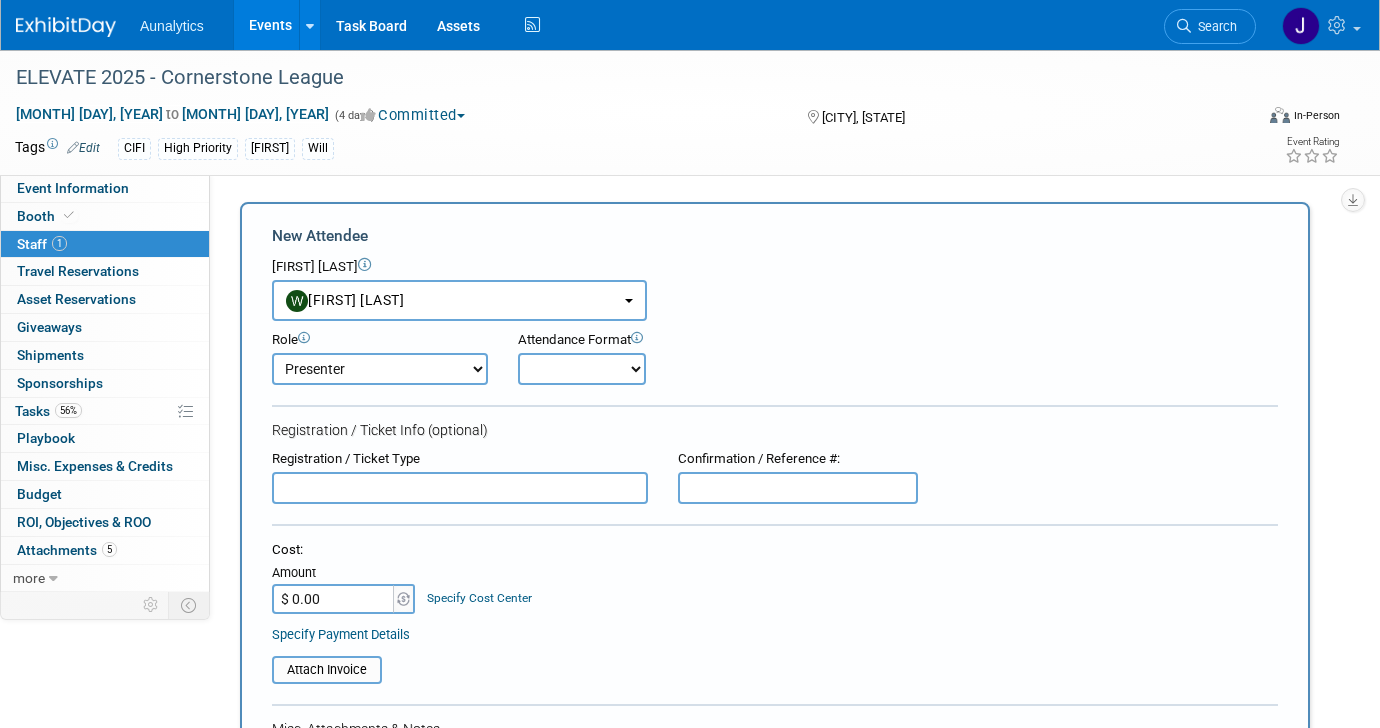 click on "Onsite
Remote" at bounding box center (582, 369) 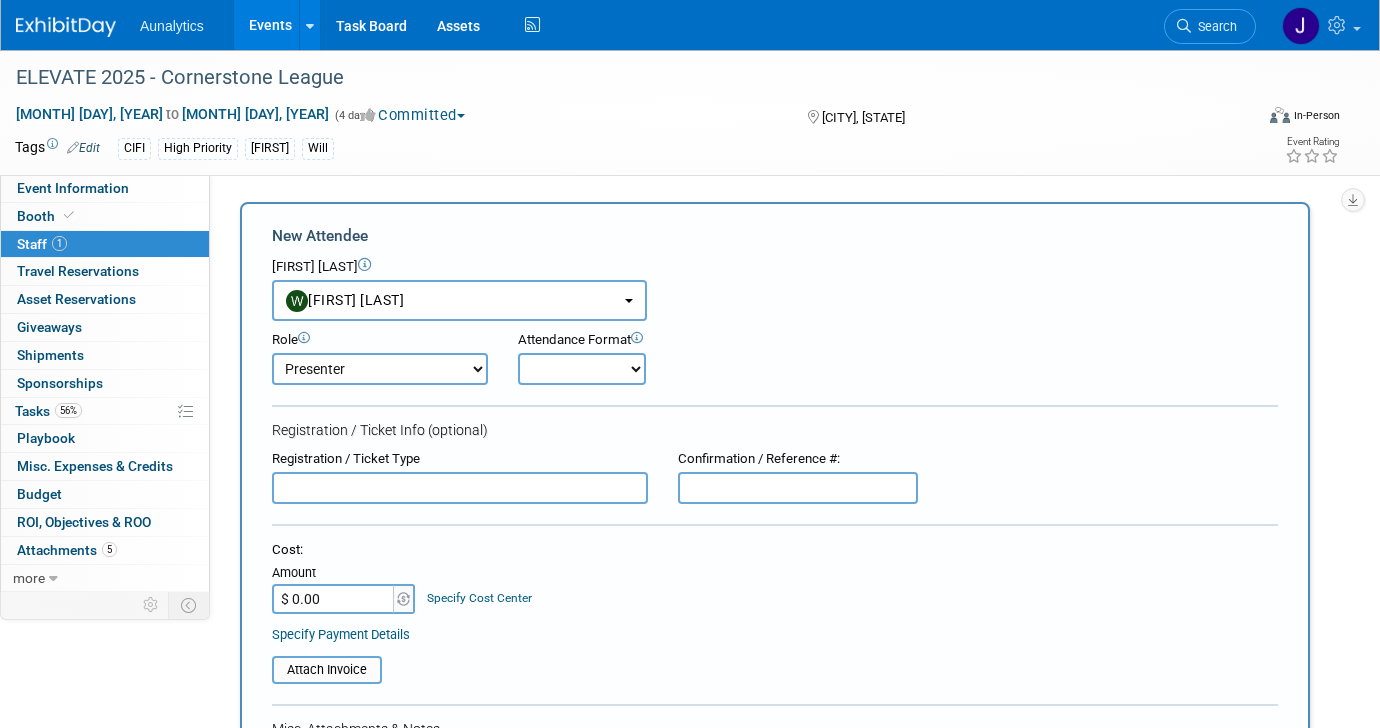 select on "1" 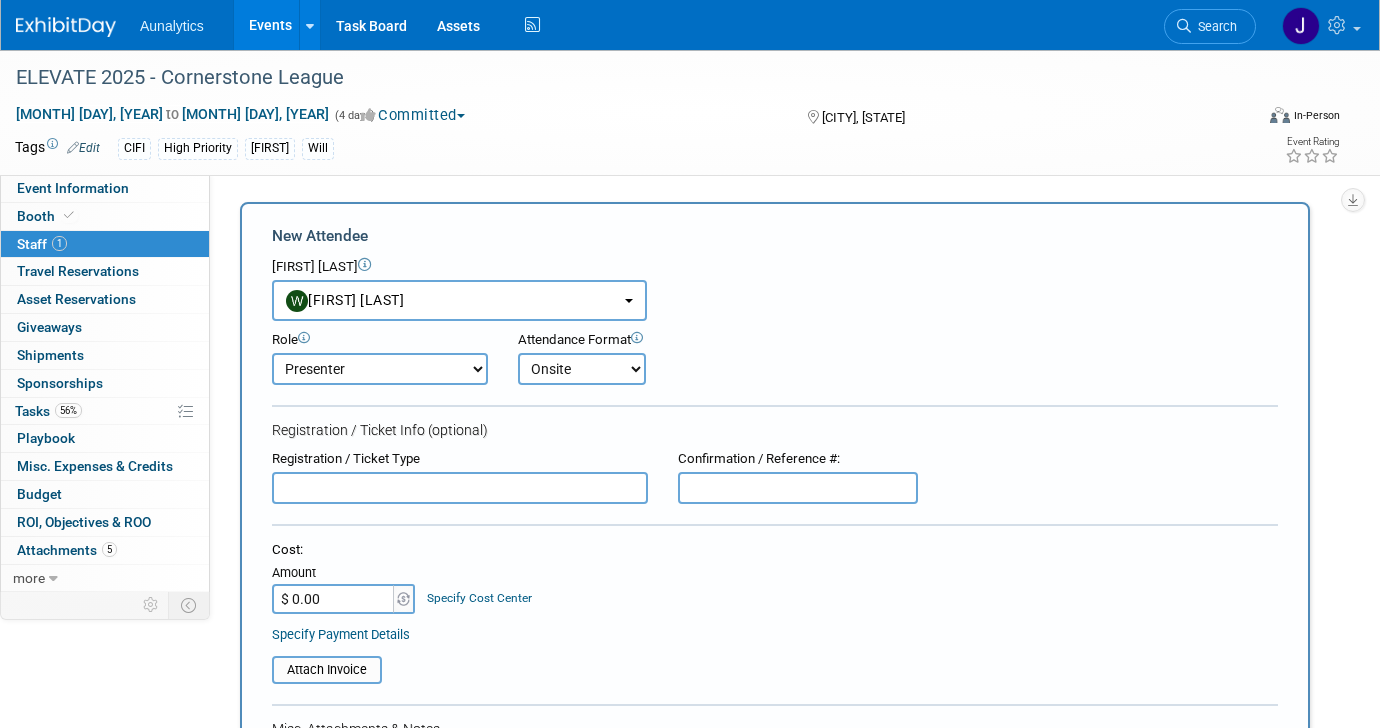 click on "Registration / Ticket Type" at bounding box center (460, 477) 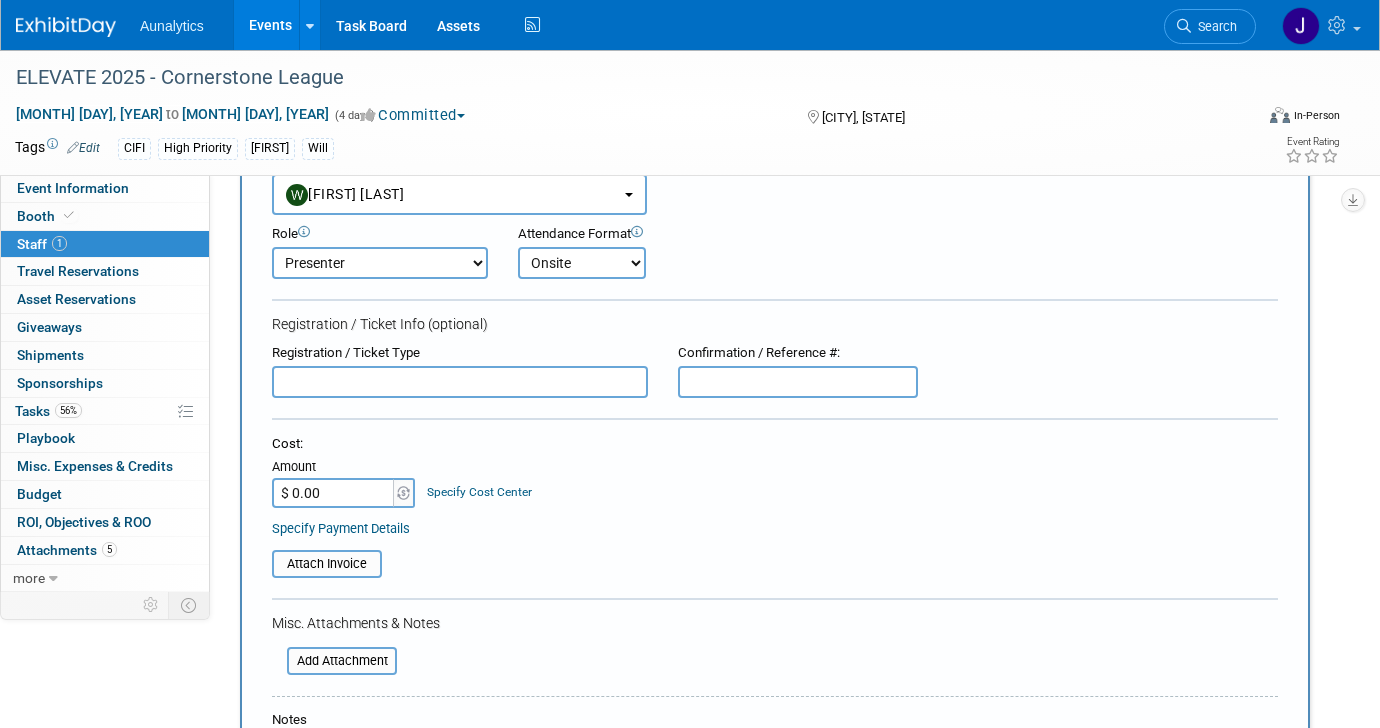 scroll, scrollTop: 110, scrollLeft: 0, axis: vertical 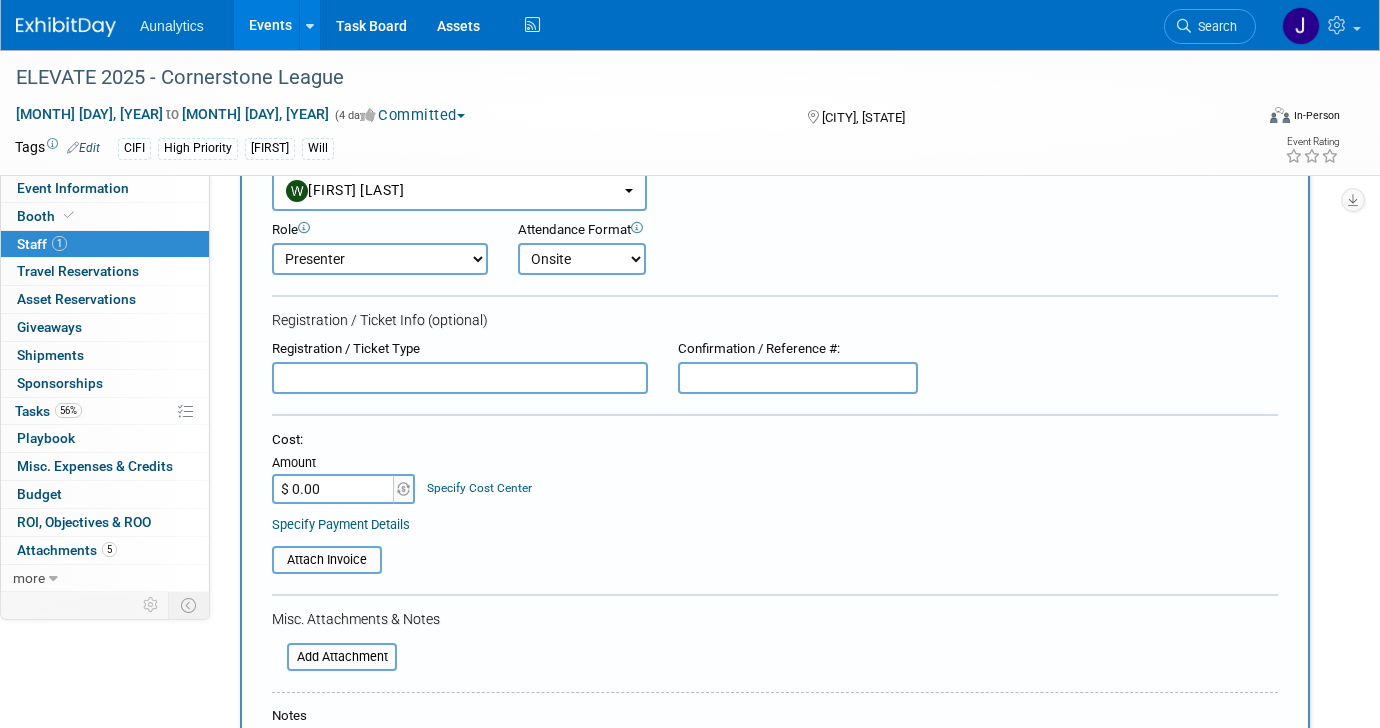 click at bounding box center [798, 378] 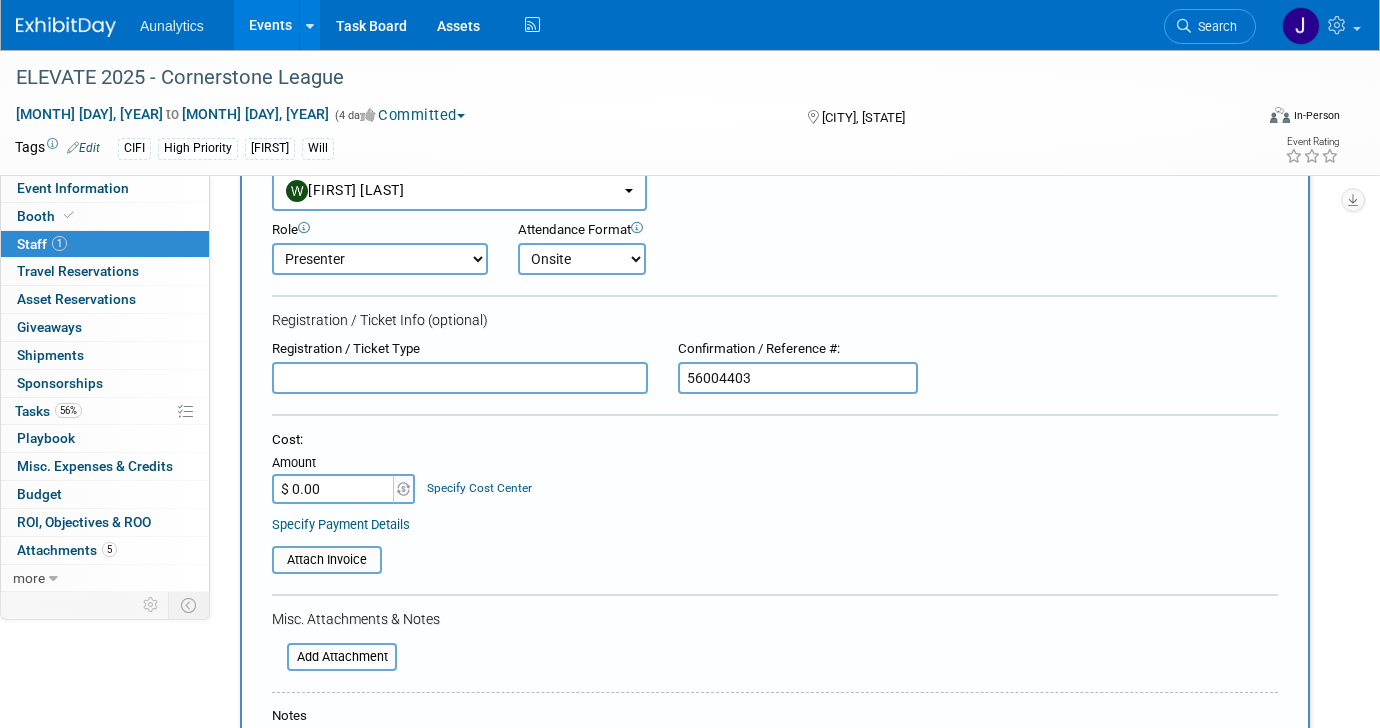 type on "56004403" 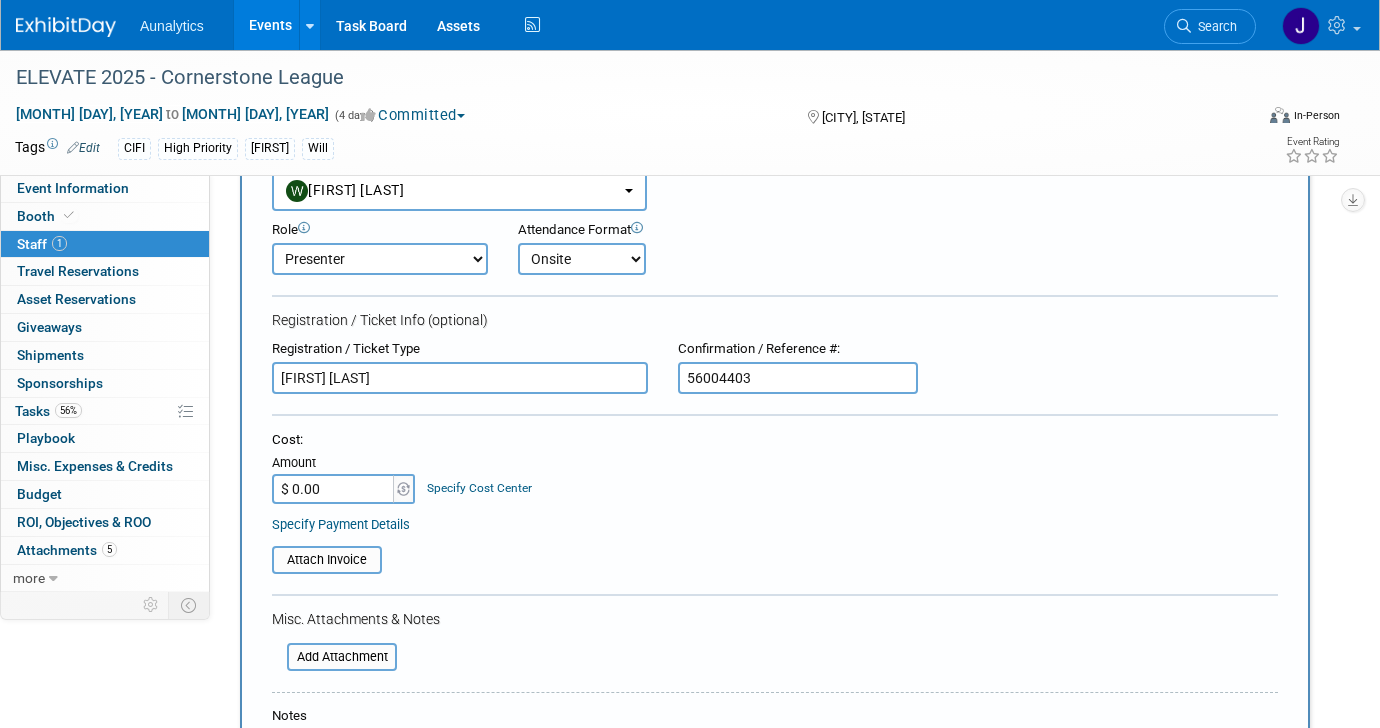 type on "Attendee" 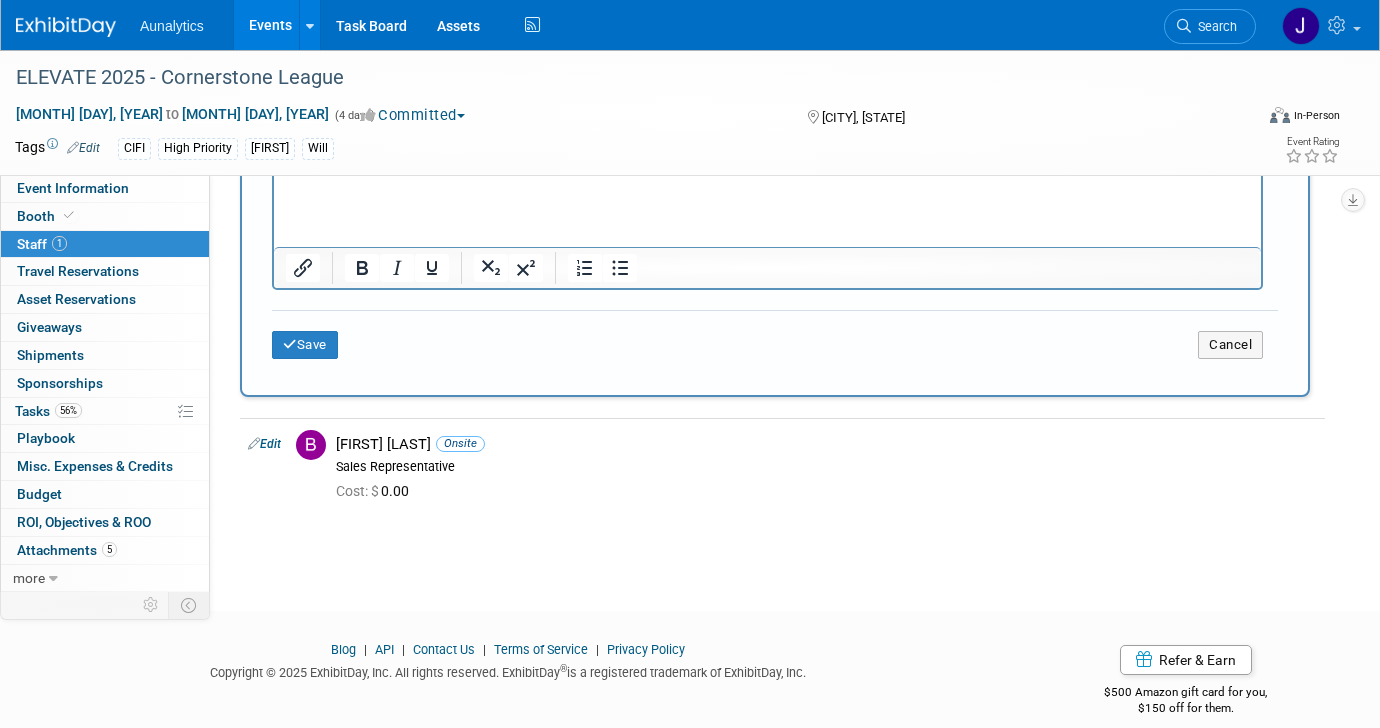 scroll, scrollTop: 0, scrollLeft: 0, axis: both 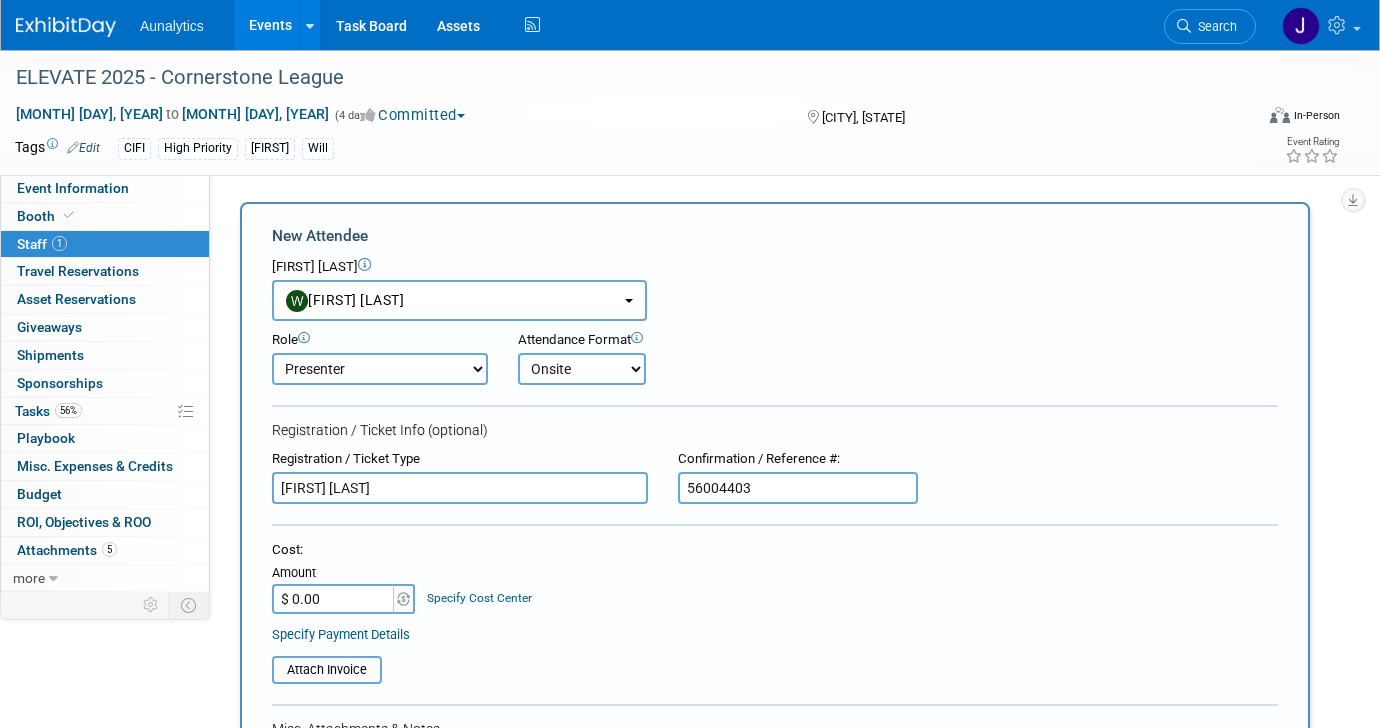 click on "Attendee" at bounding box center [460, 488] 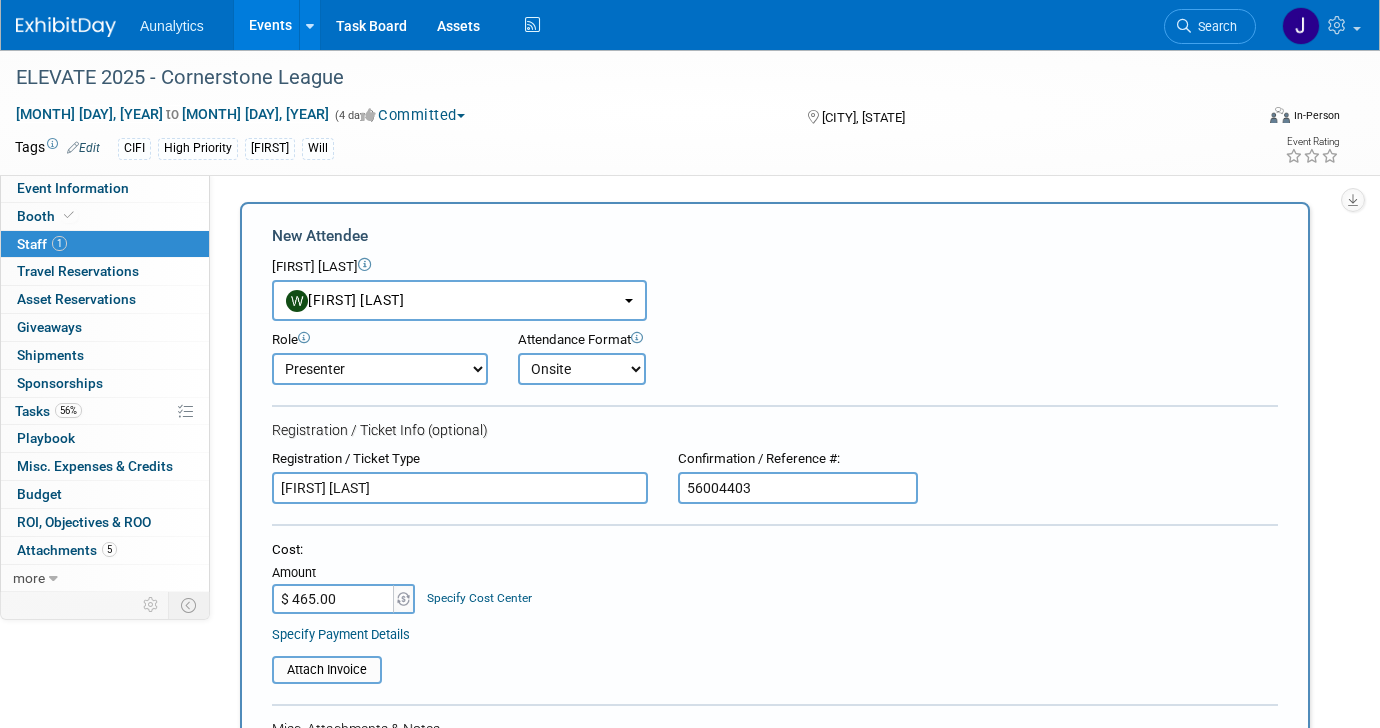 click on "Attendee" at bounding box center [460, 488] 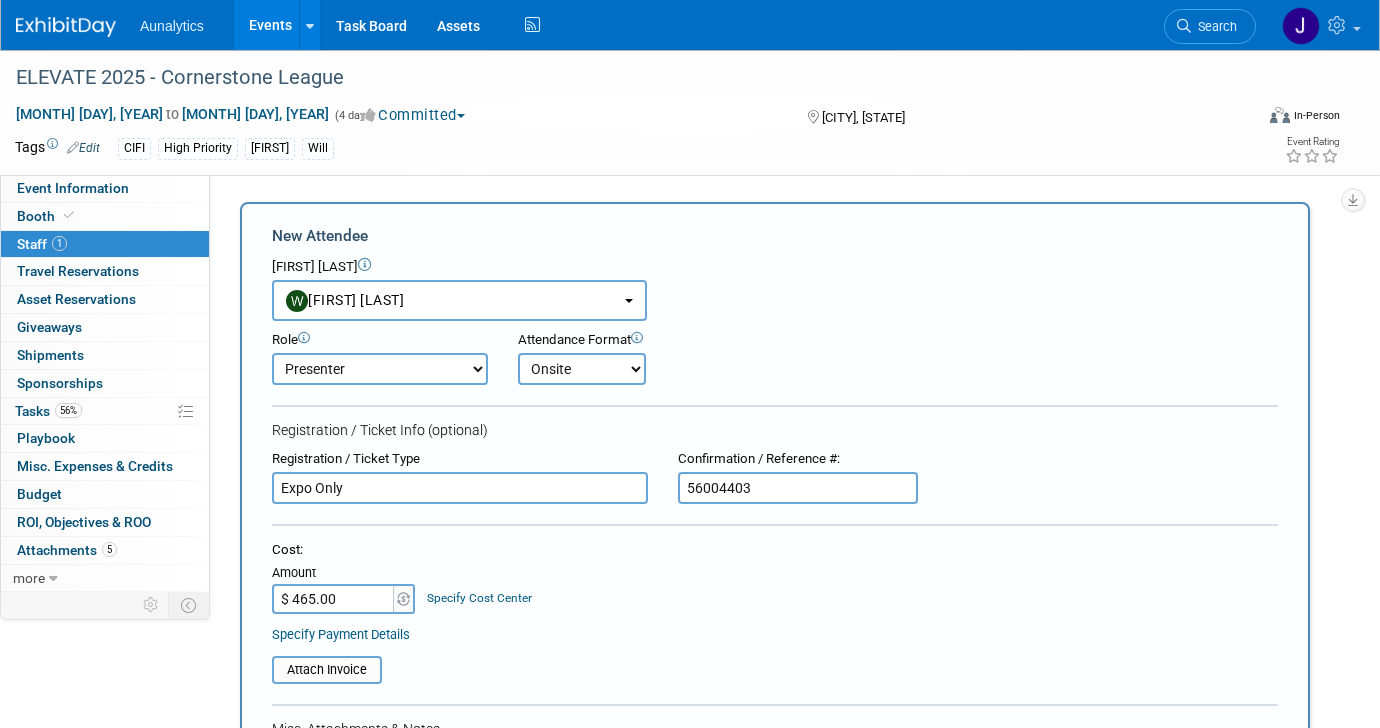 type on "Expo Only" 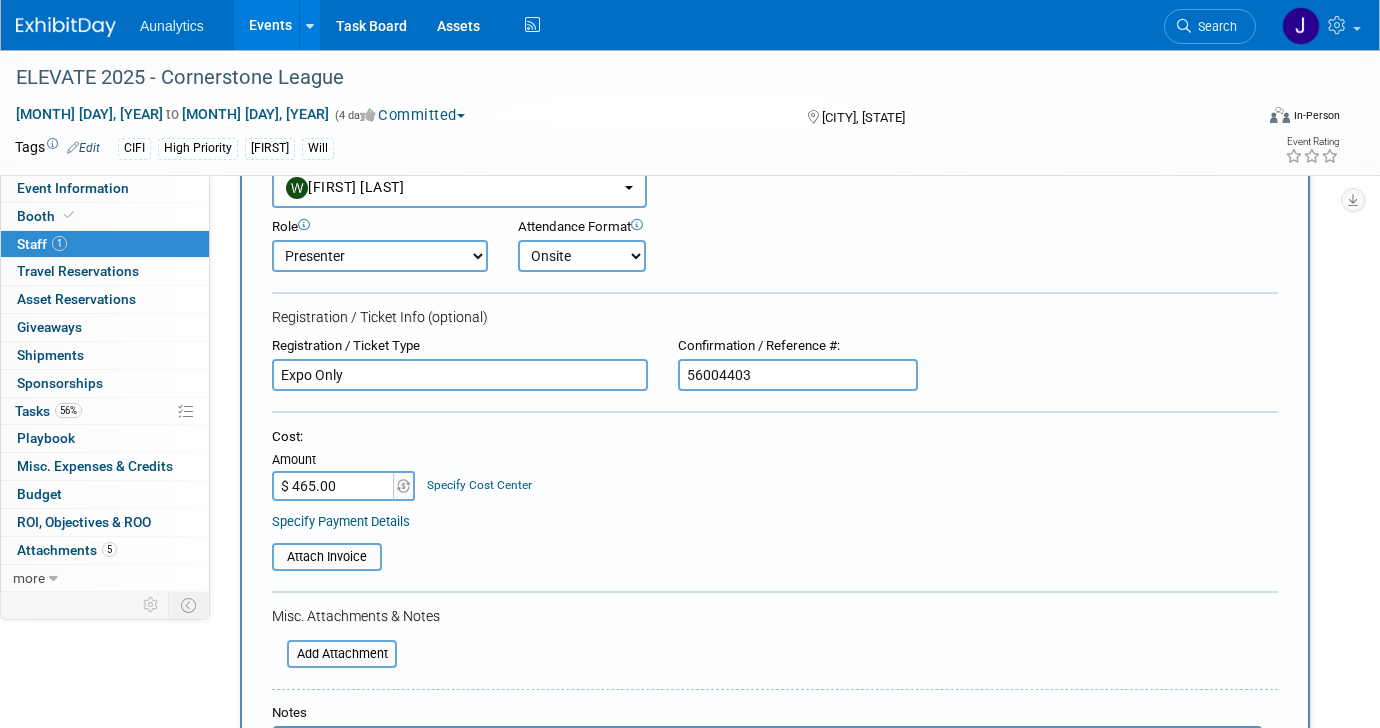scroll, scrollTop: 123, scrollLeft: 0, axis: vertical 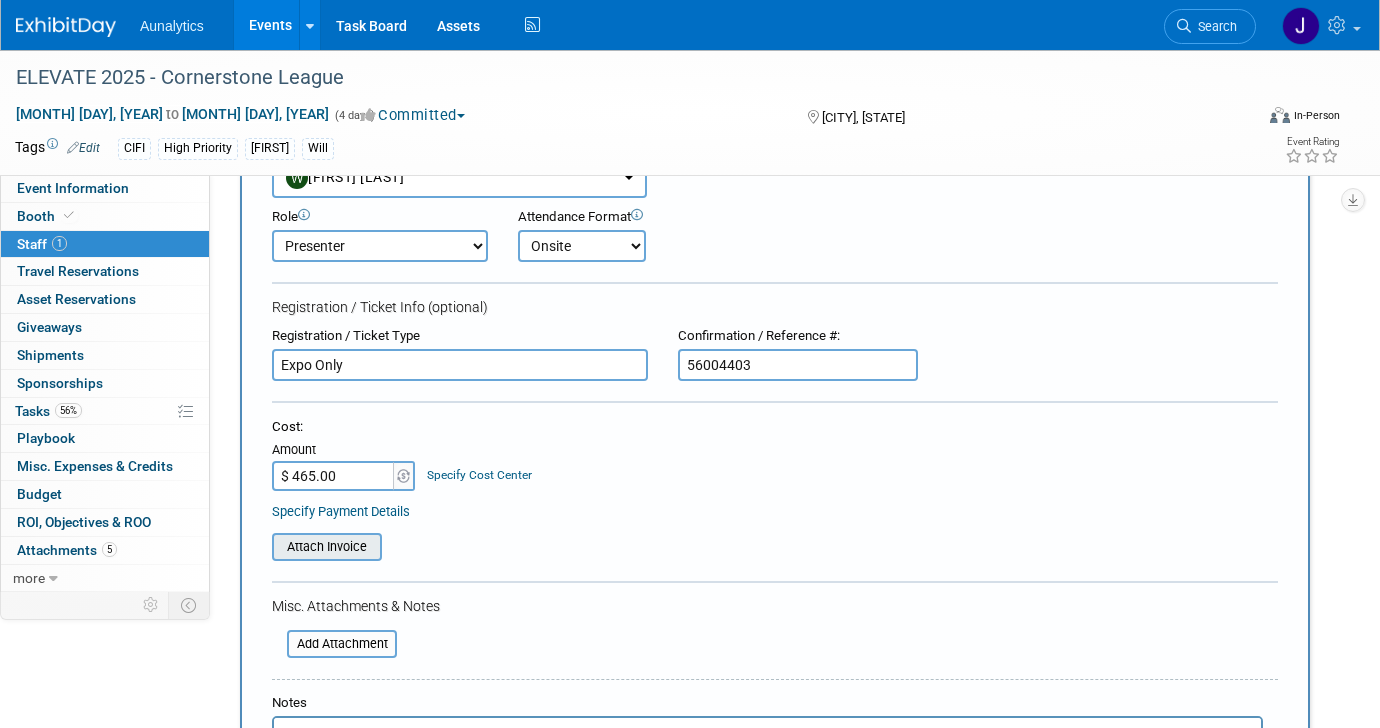 click at bounding box center (261, 547) 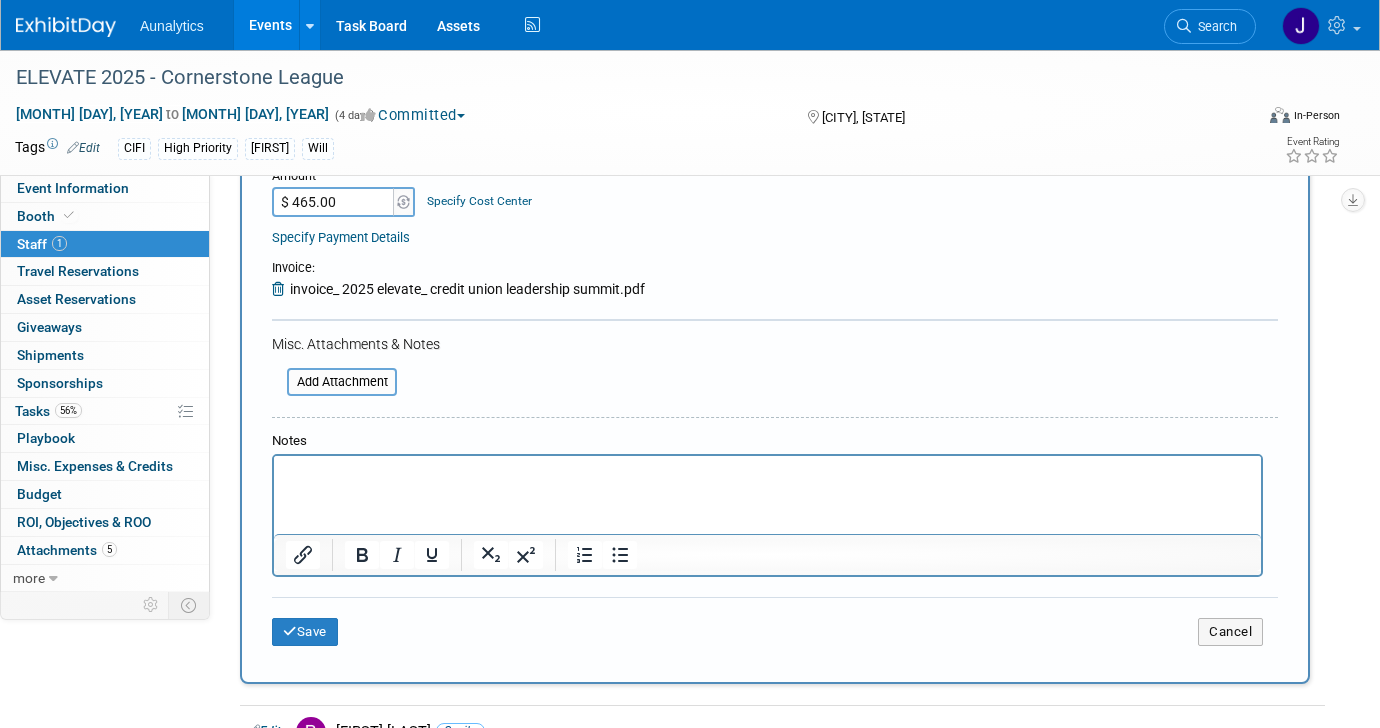 scroll, scrollTop: 399, scrollLeft: 0, axis: vertical 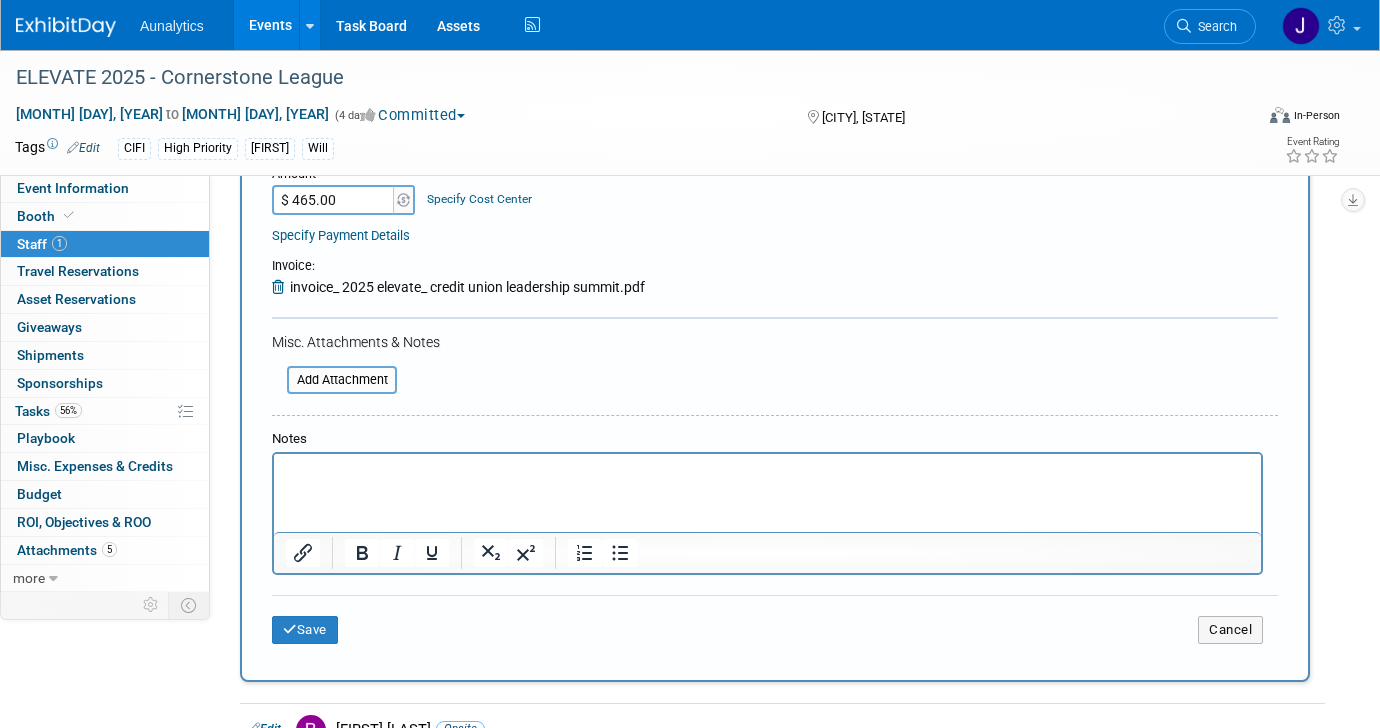 click at bounding box center (768, 472) 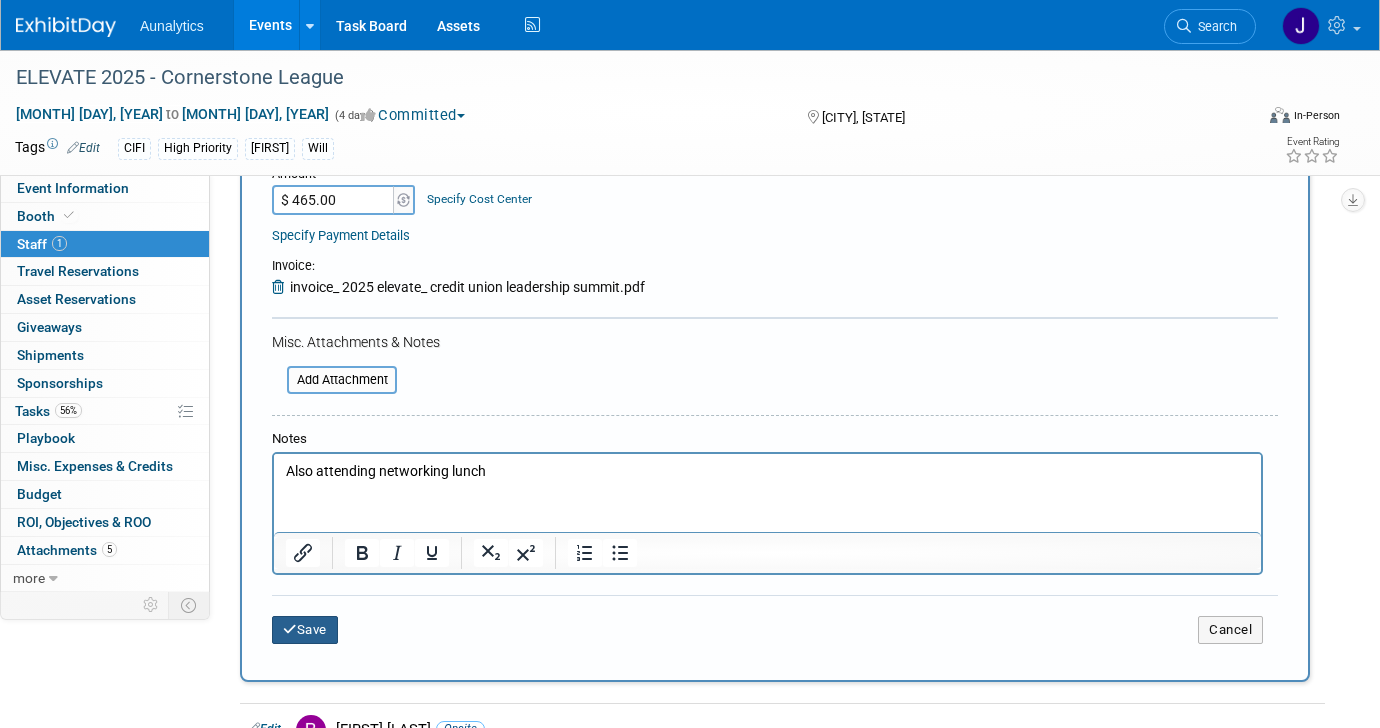 click at bounding box center (290, 629) 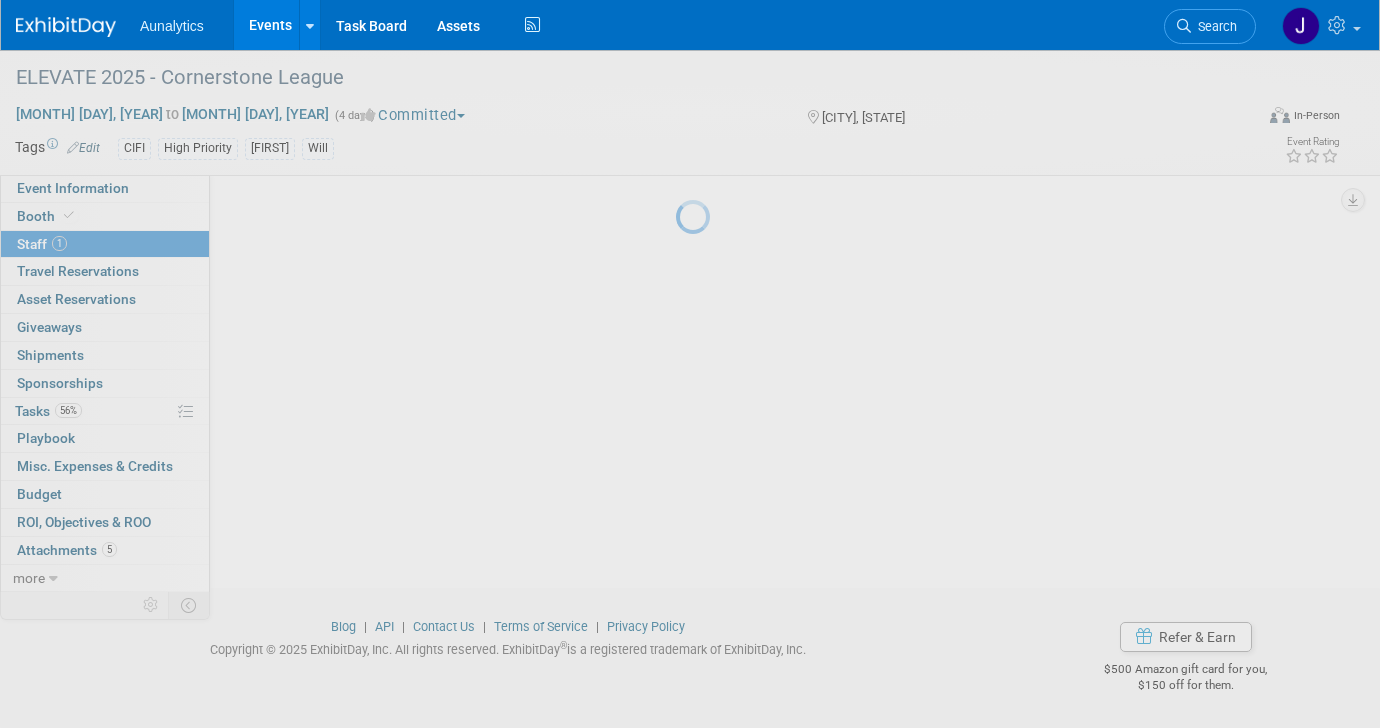 scroll, scrollTop: 80, scrollLeft: 0, axis: vertical 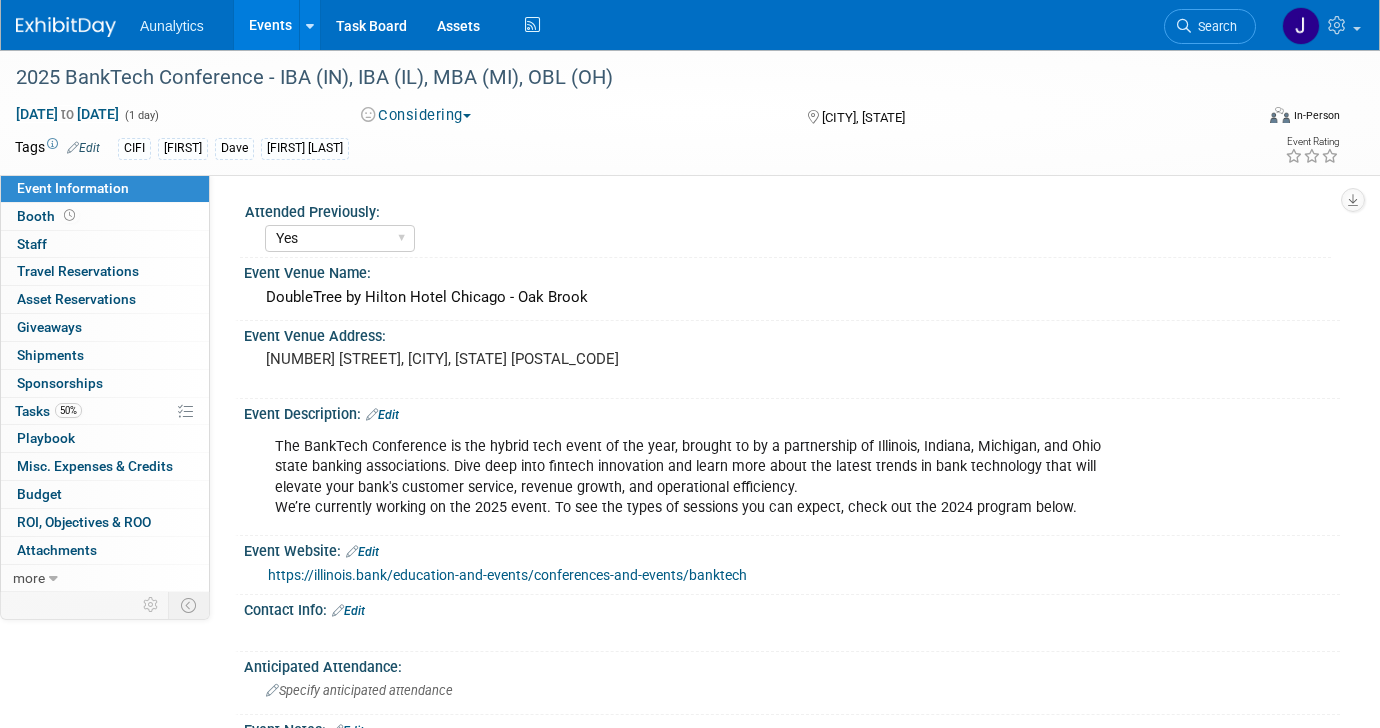 select on "Yes" 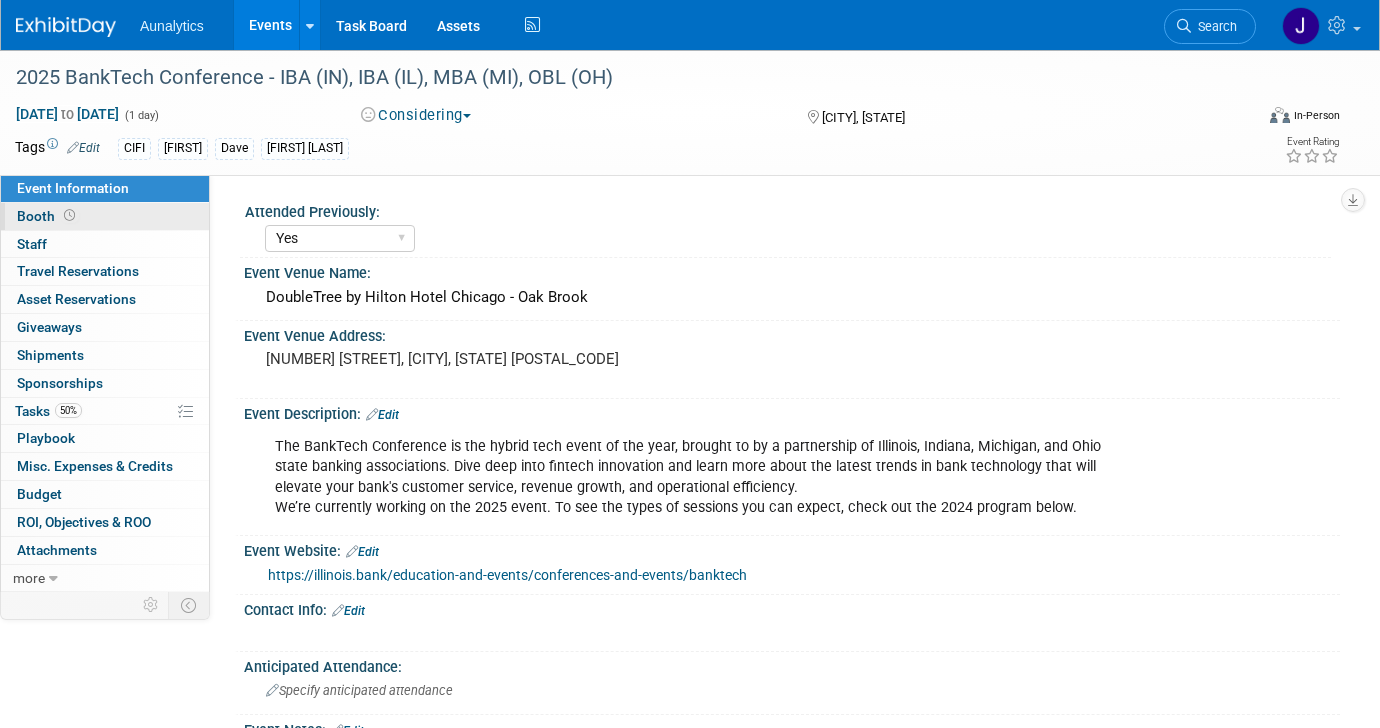 click on "Booth" at bounding box center (105, 216) 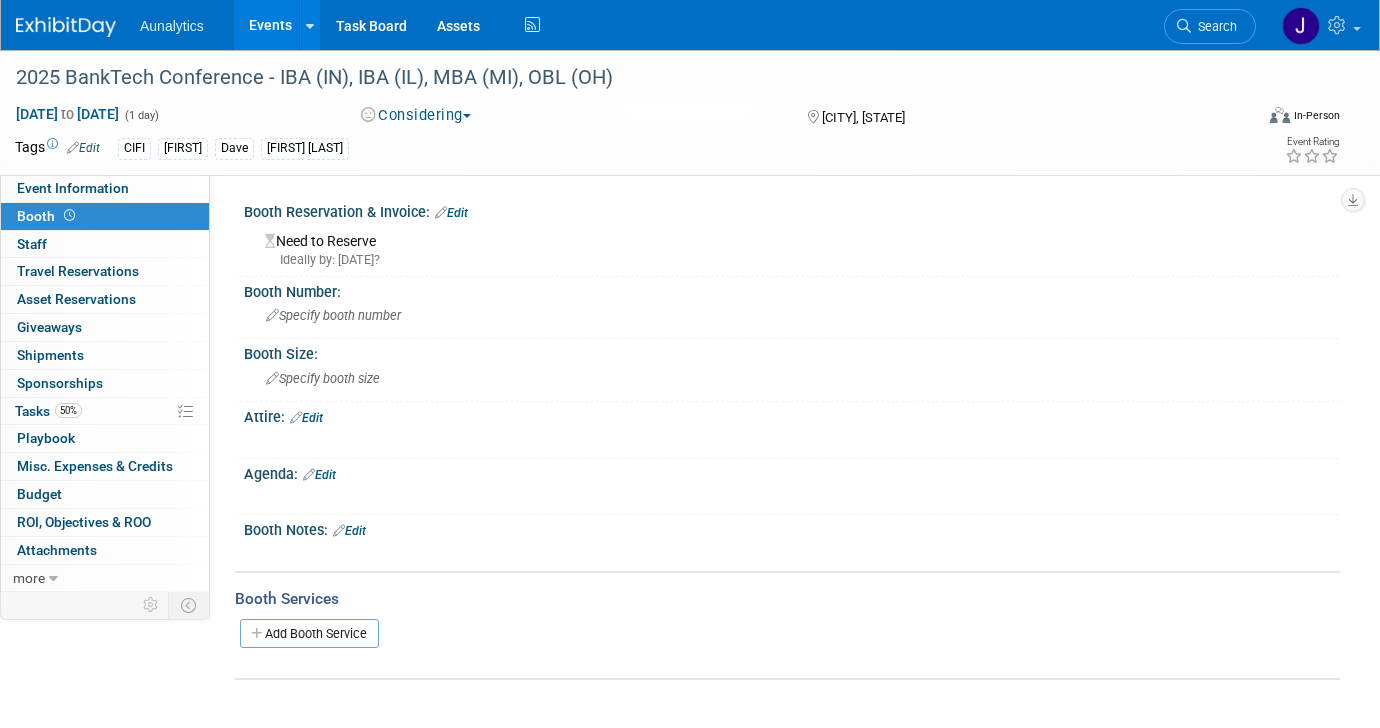 click on "Events" at bounding box center [270, 25] 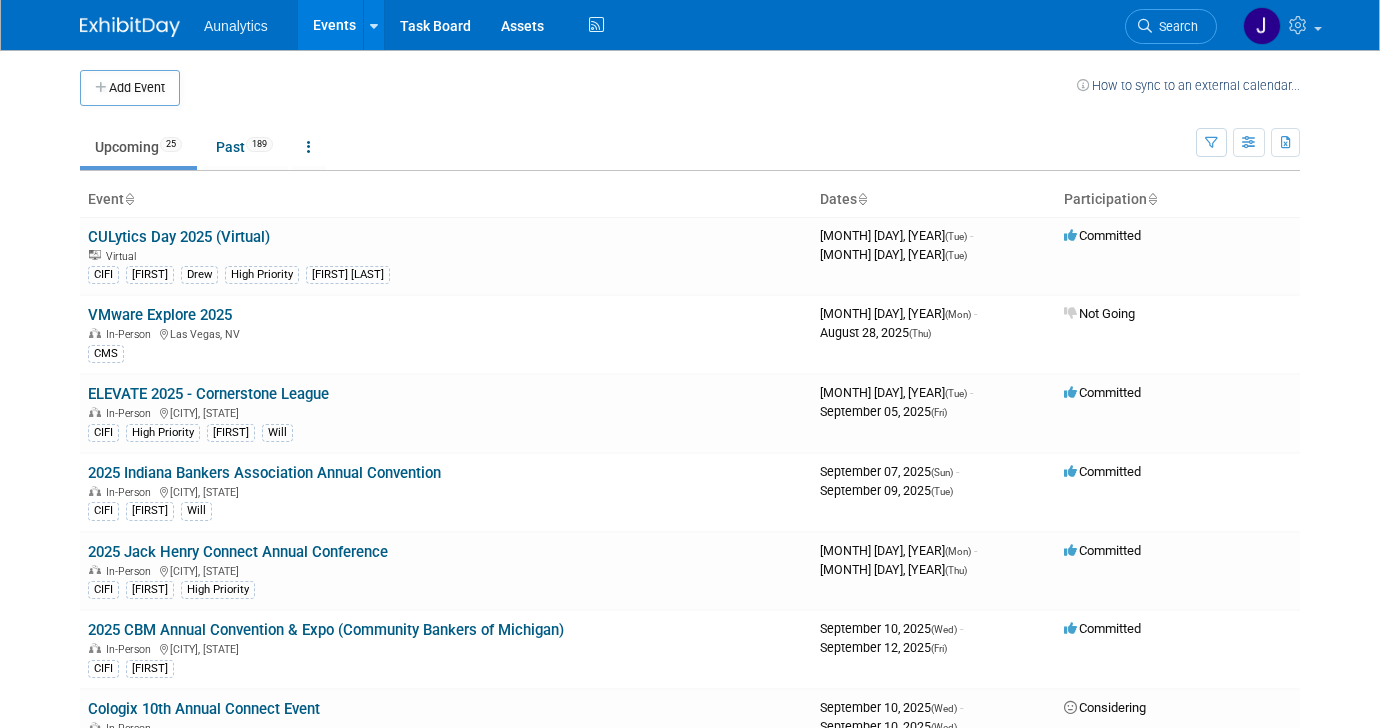 scroll, scrollTop: 0, scrollLeft: 0, axis: both 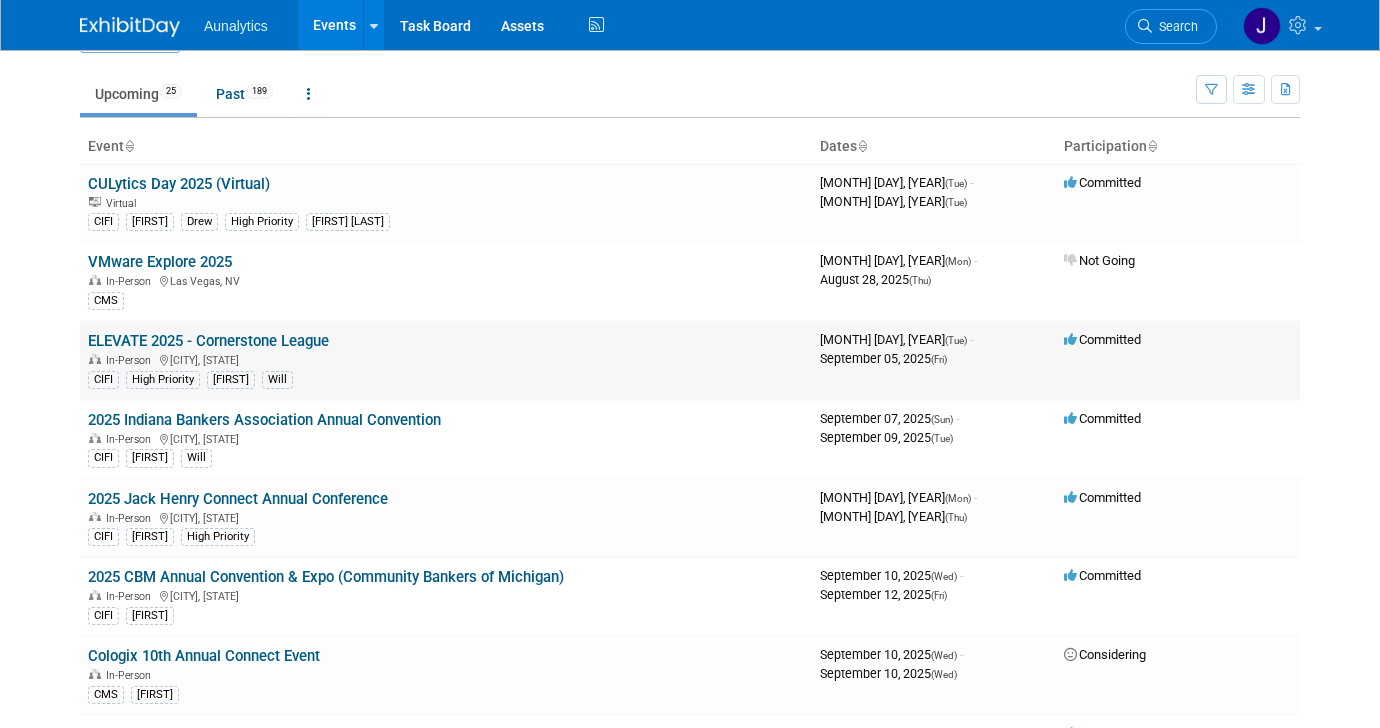 click on "ELEVATE 2025 - Cornerstone League" at bounding box center (208, 341) 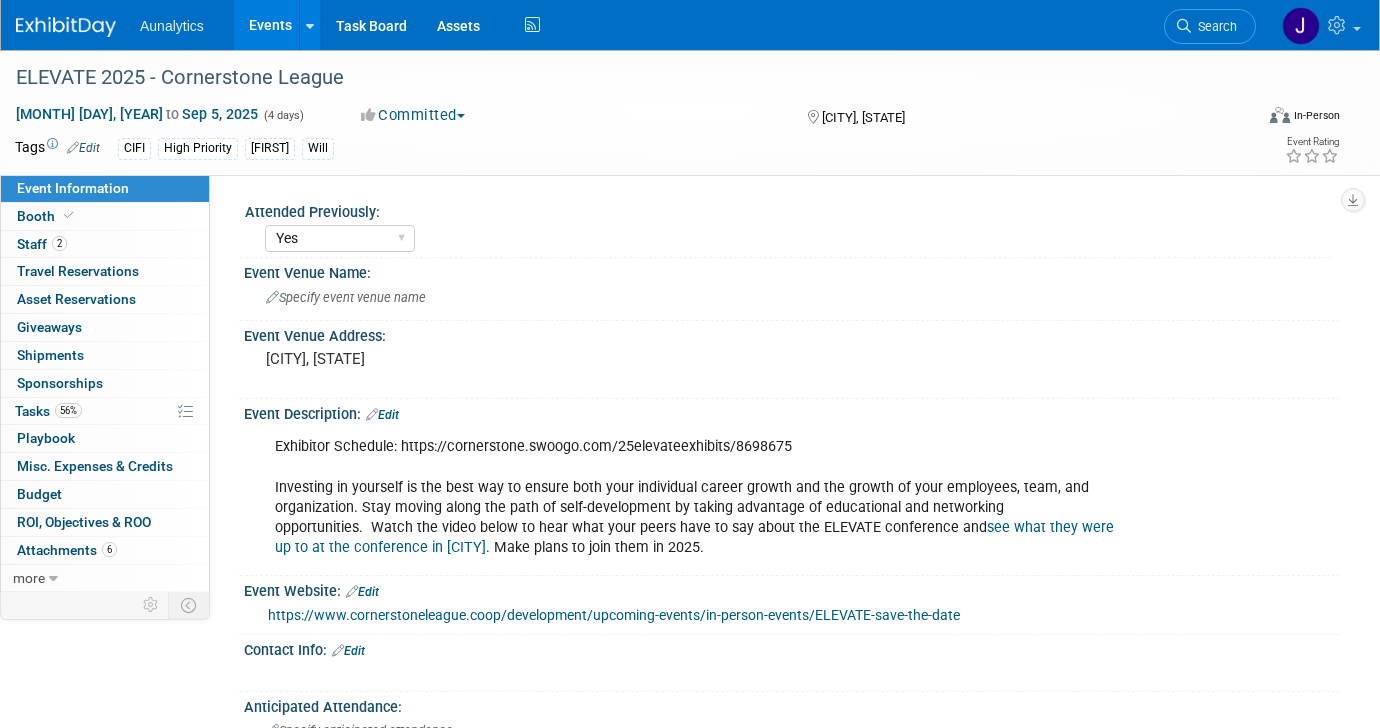 select on "Yes" 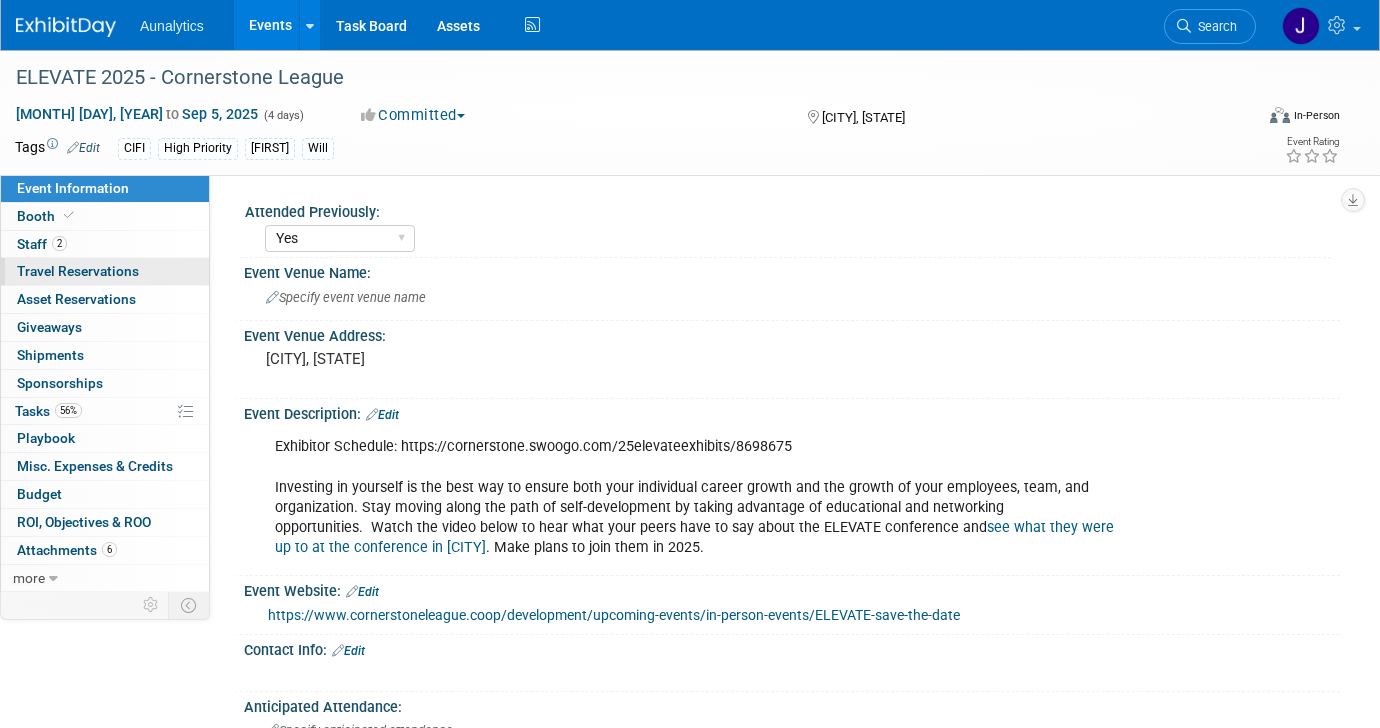 click on "Travel Reservations 0" at bounding box center [78, 271] 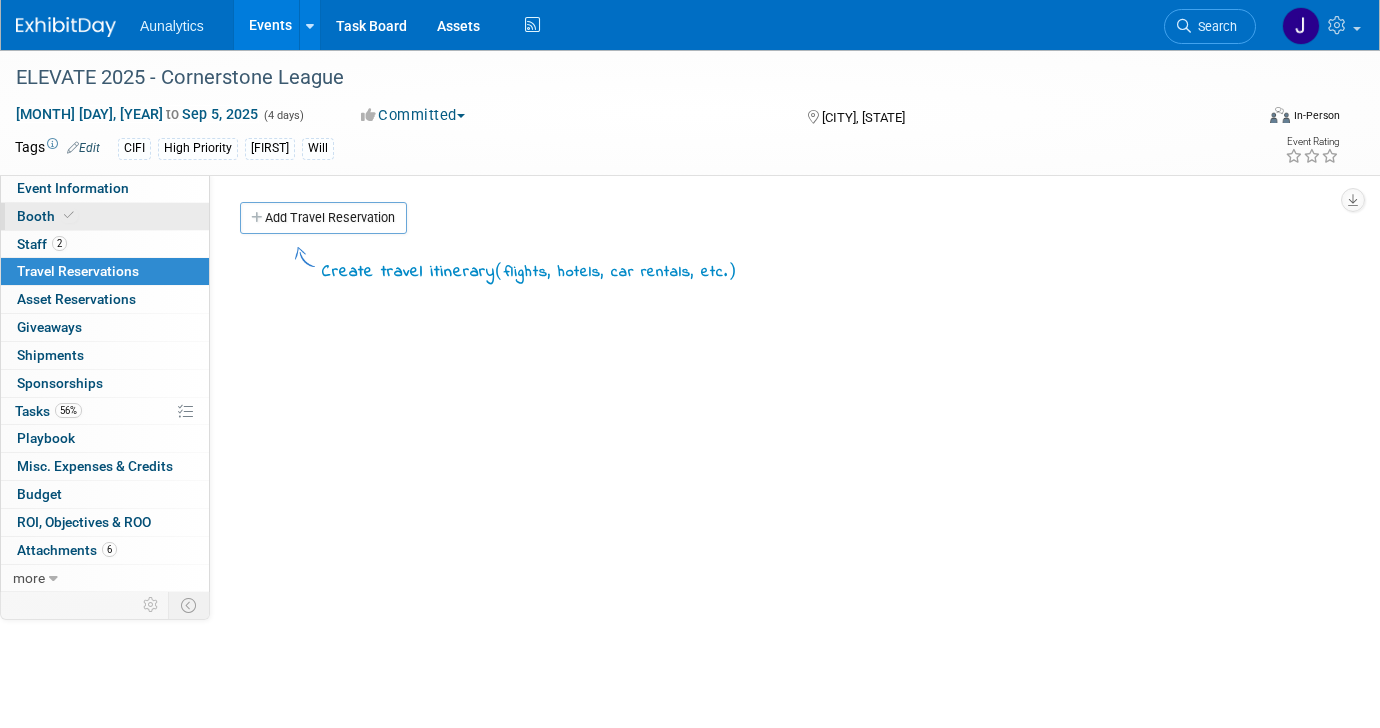 click on "Booth" at bounding box center [105, 216] 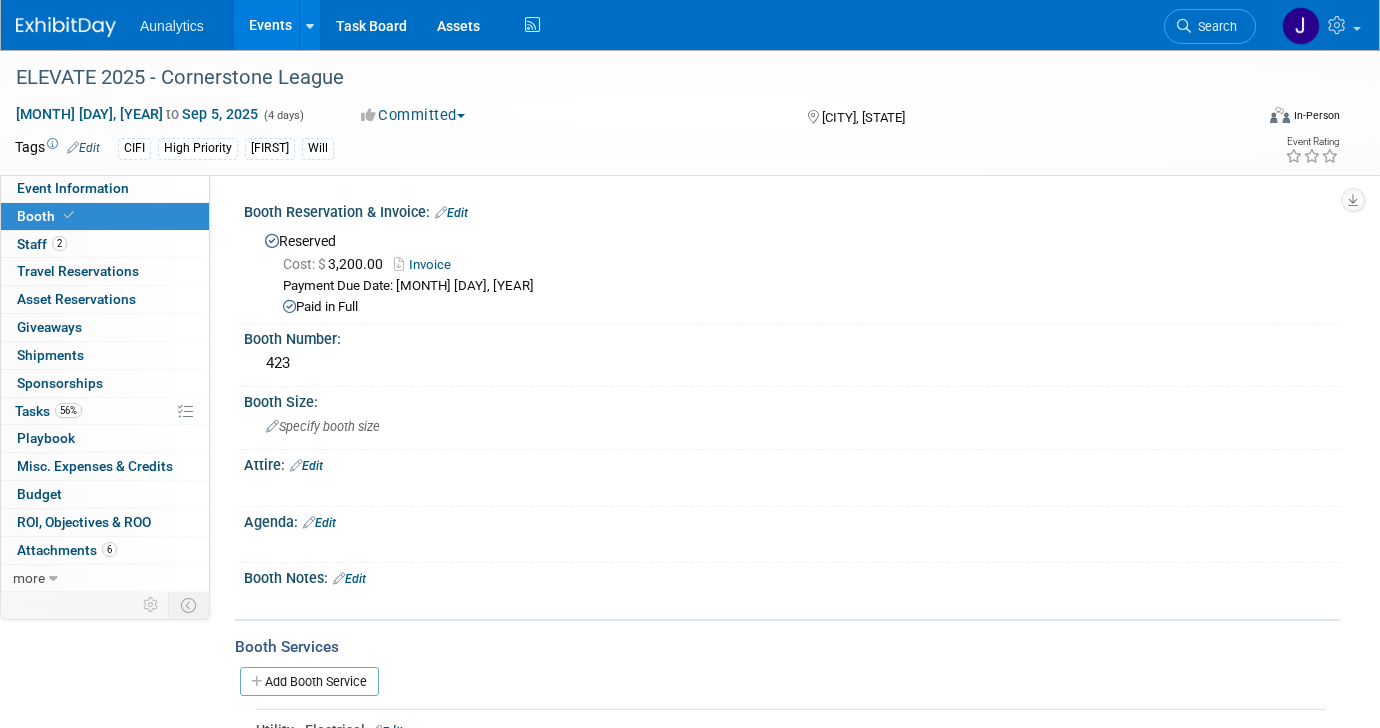 click on "Invoice" at bounding box center [427, 264] 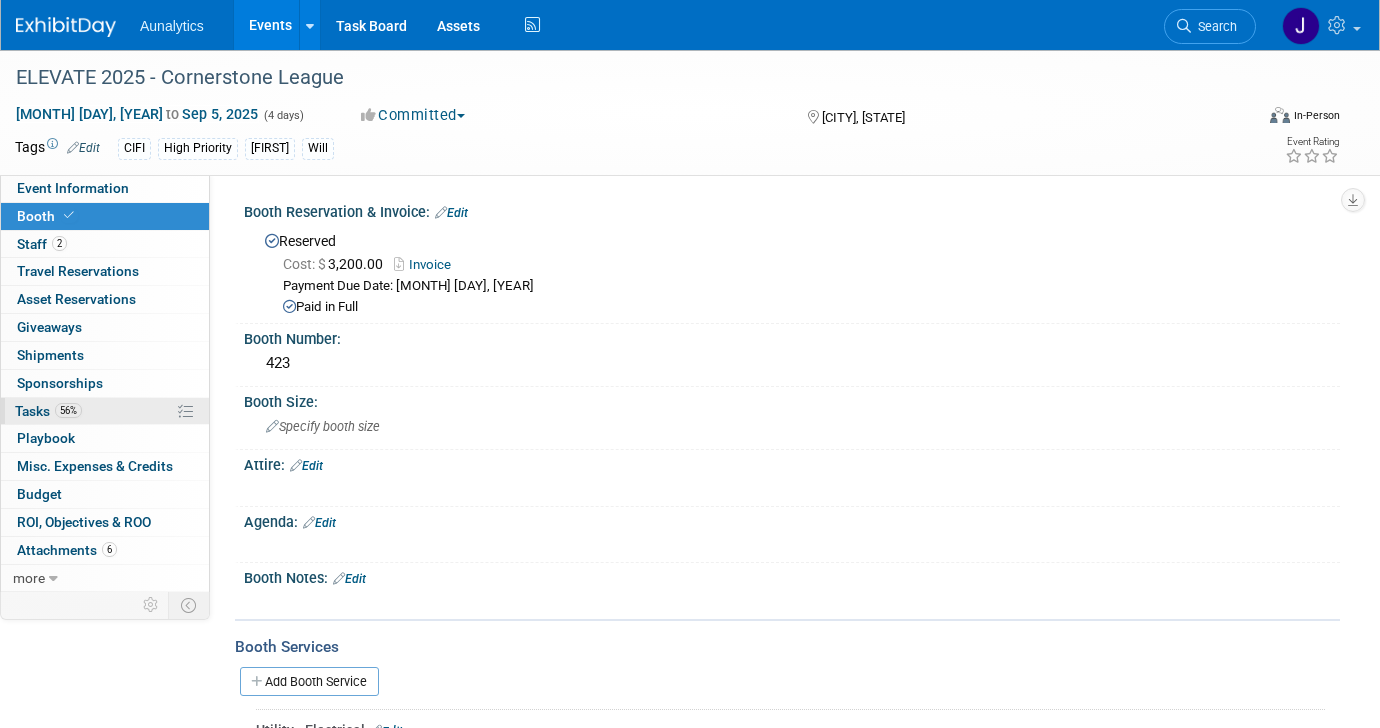 click on "56%
Tasks 56%" at bounding box center (105, 411) 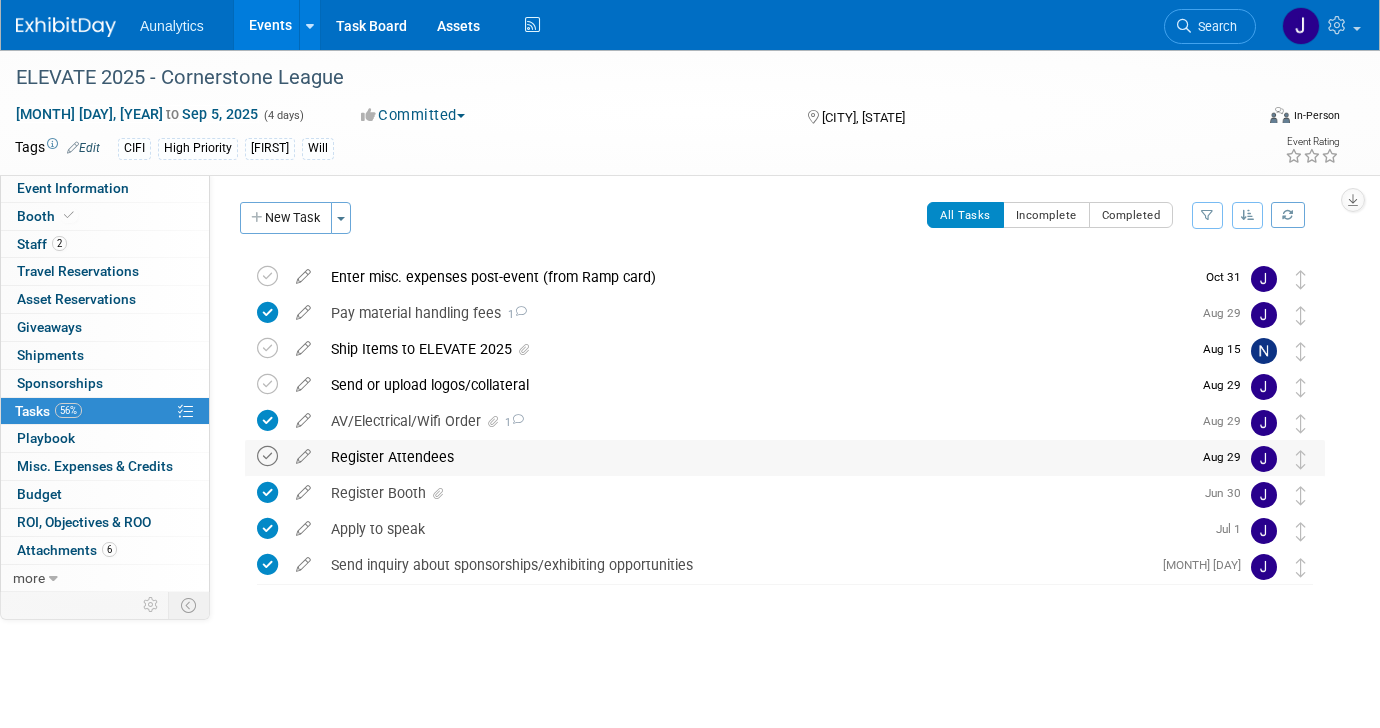 click at bounding box center [267, 456] 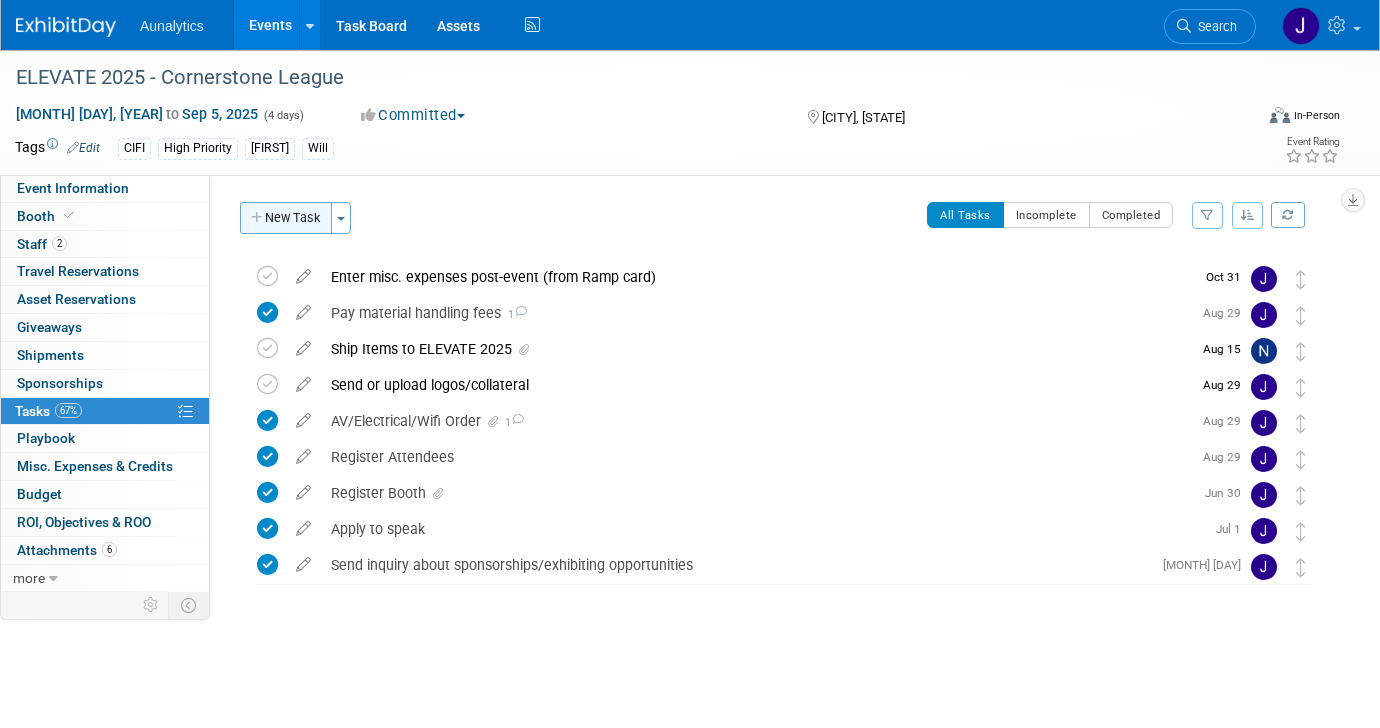 click on "New Task" at bounding box center (286, 218) 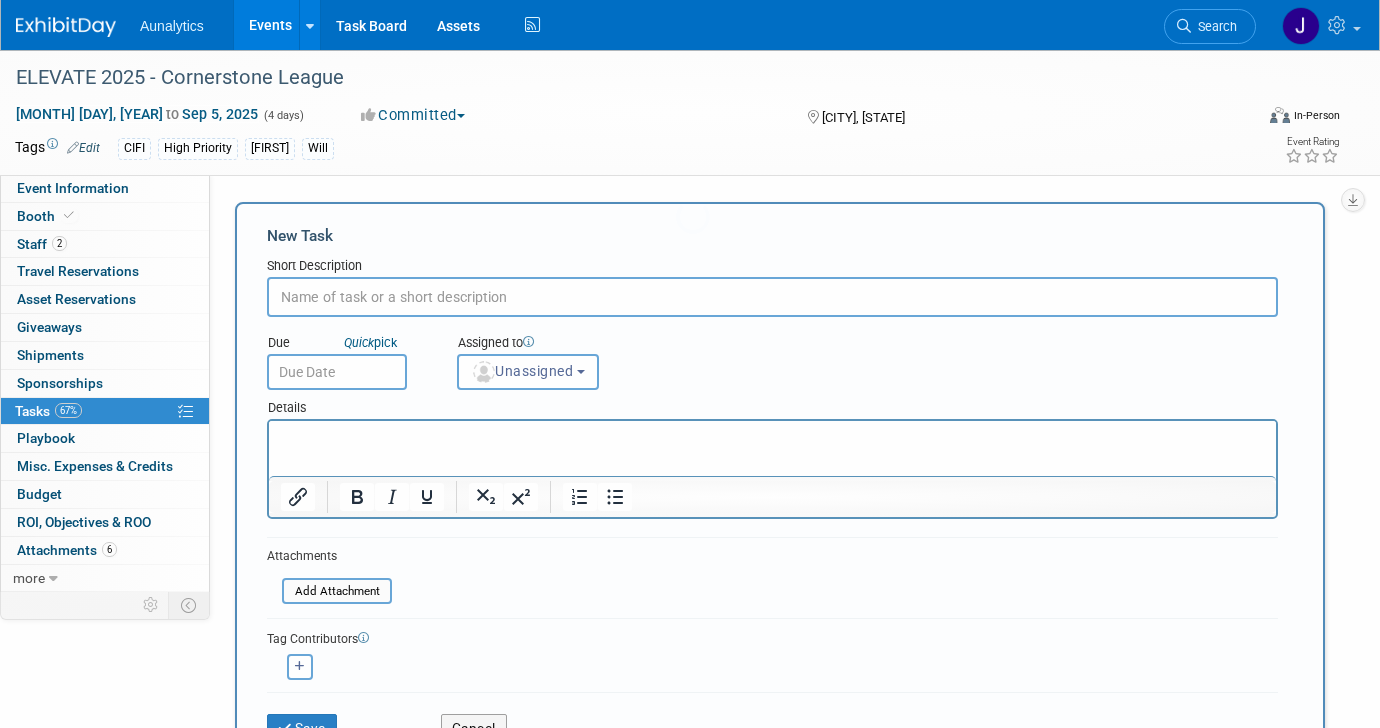 scroll, scrollTop: 0, scrollLeft: 0, axis: both 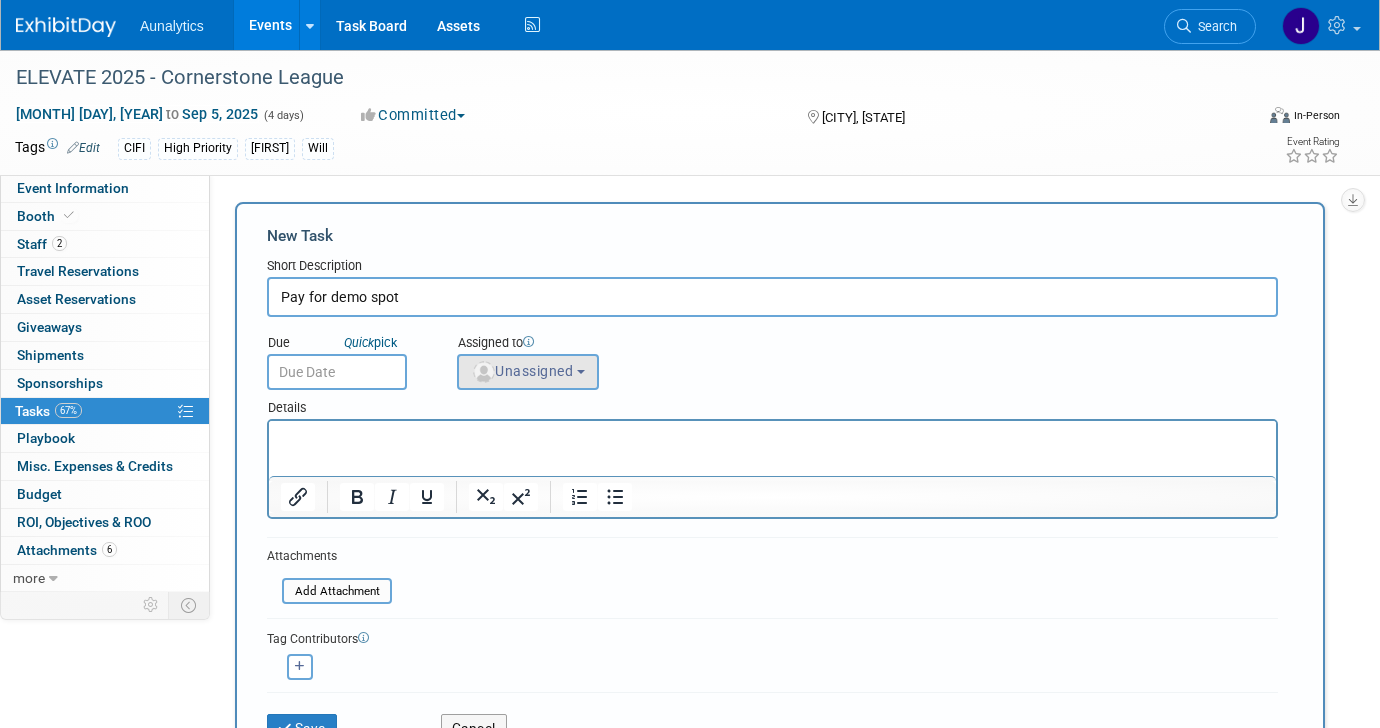 type on "Pay for demo spot" 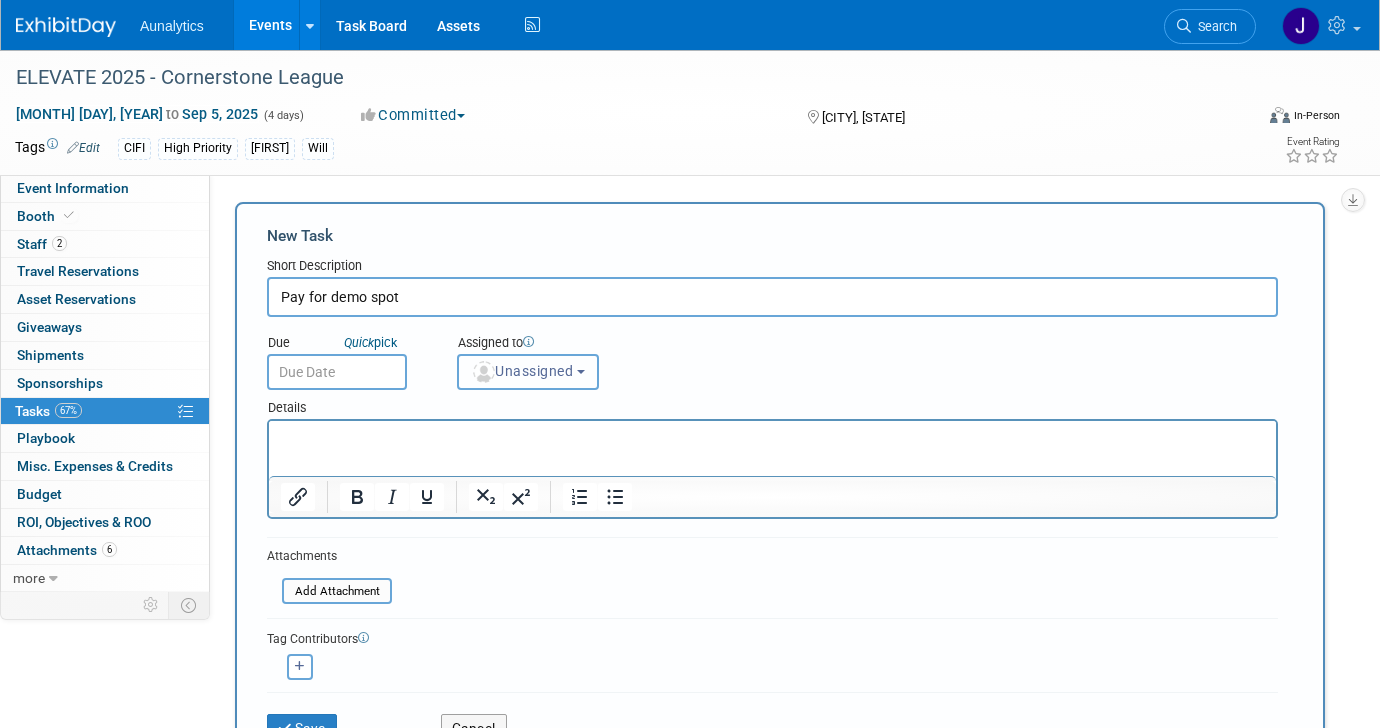 click on "Unassigned" at bounding box center [522, 371] 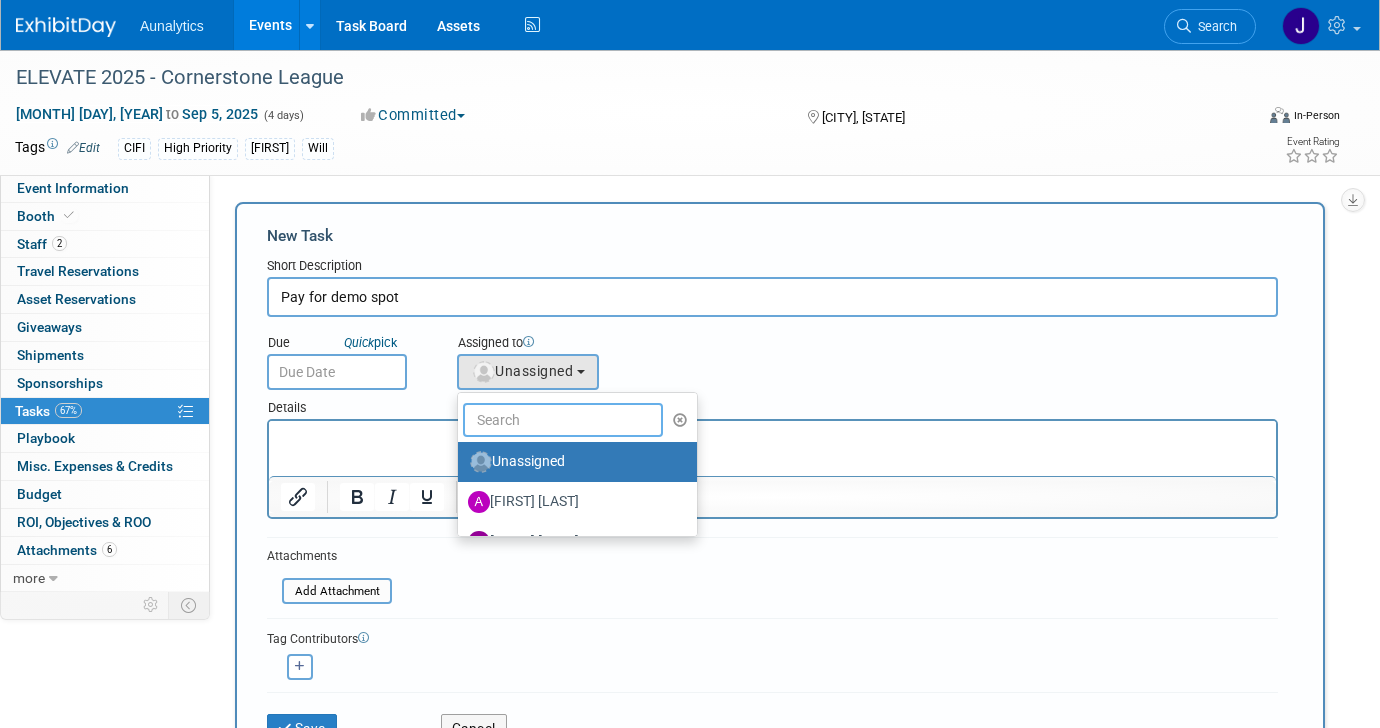 click at bounding box center [563, 420] 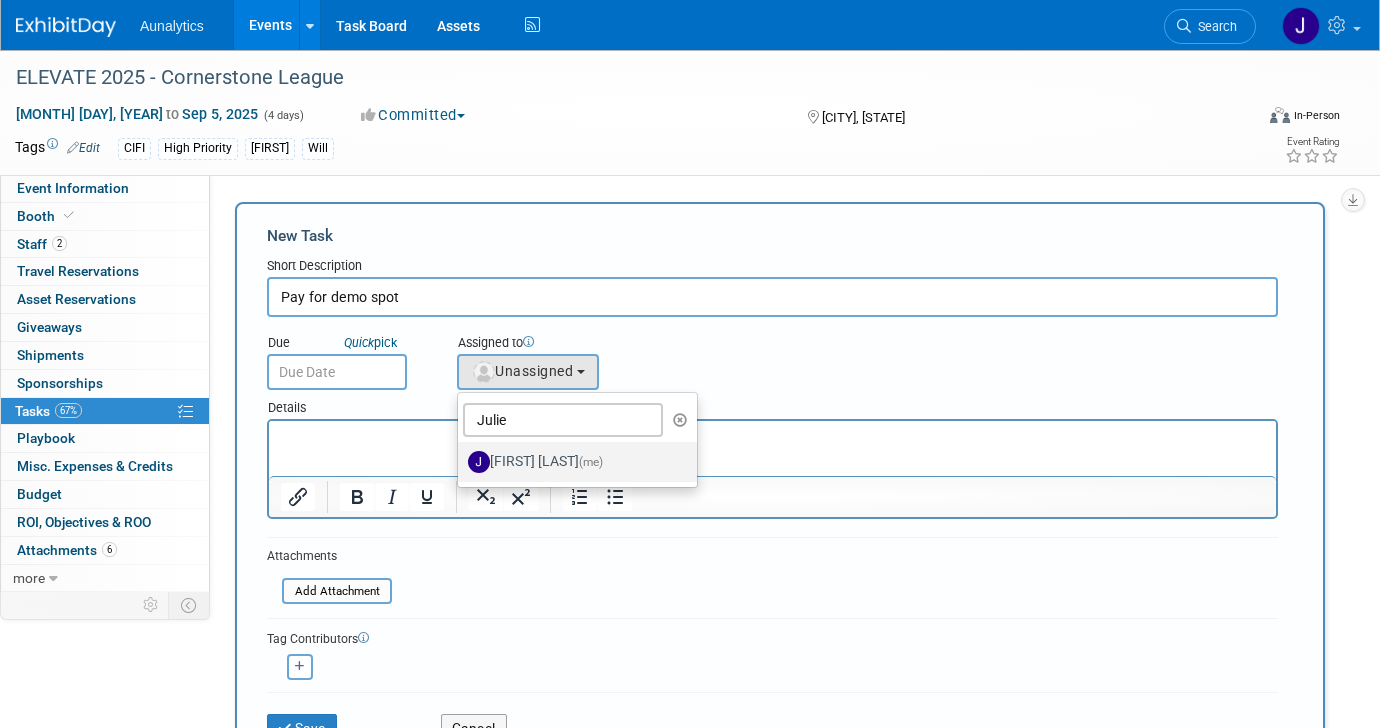 click on "[FIRST] [LAST]
(me)" at bounding box center (572, 462) 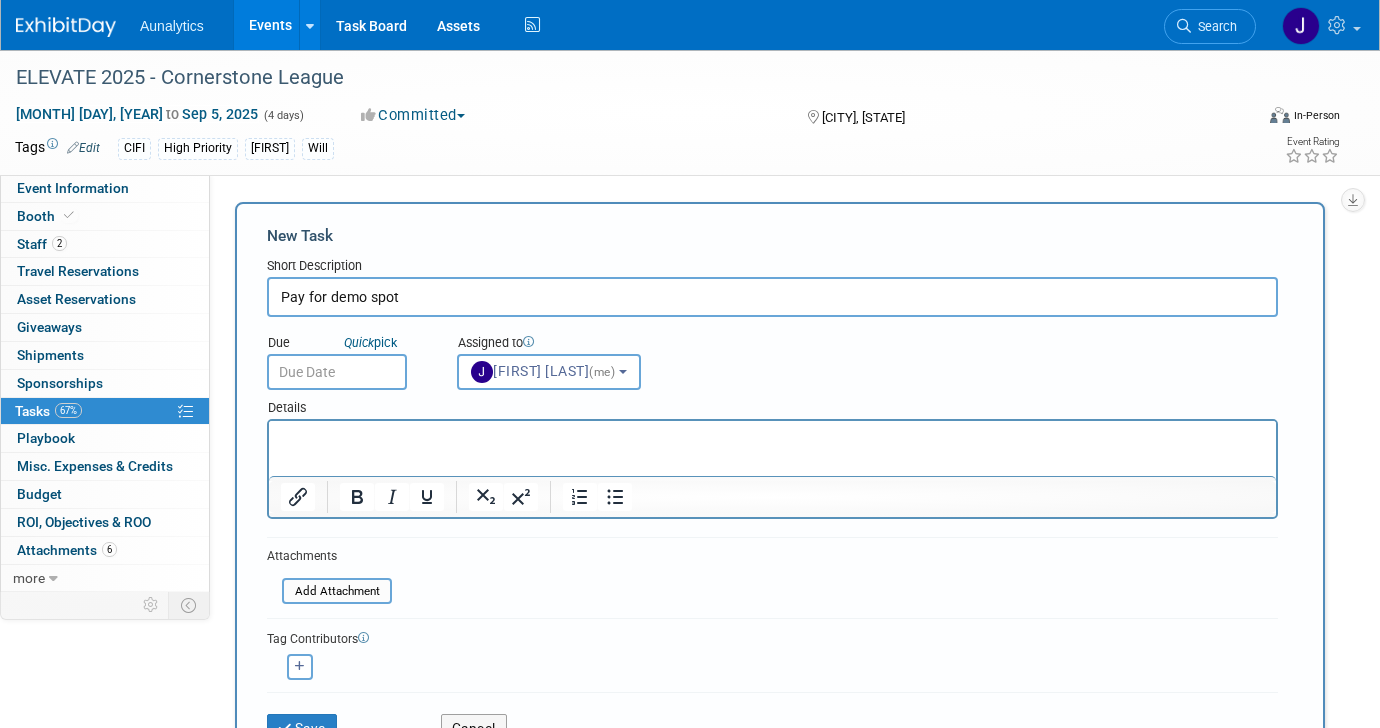 click at bounding box center [337, 372] 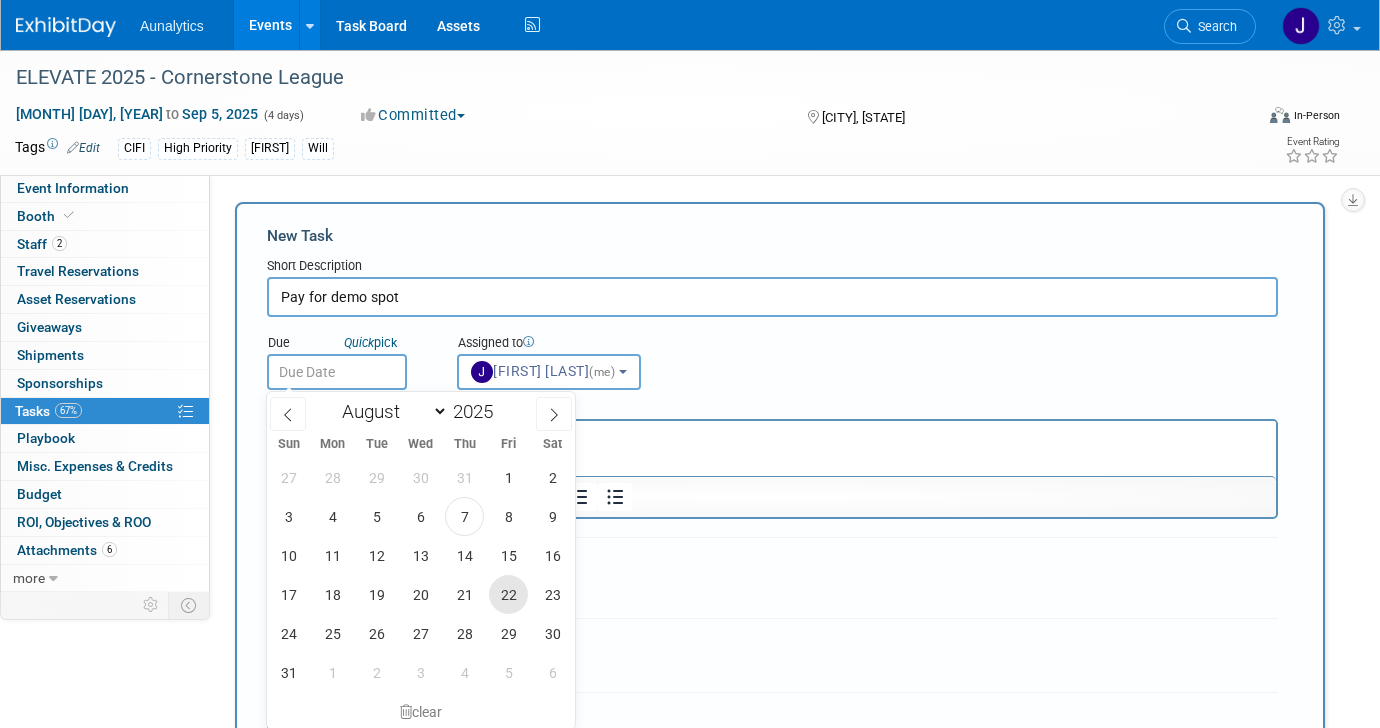 click on "22" at bounding box center [508, 594] 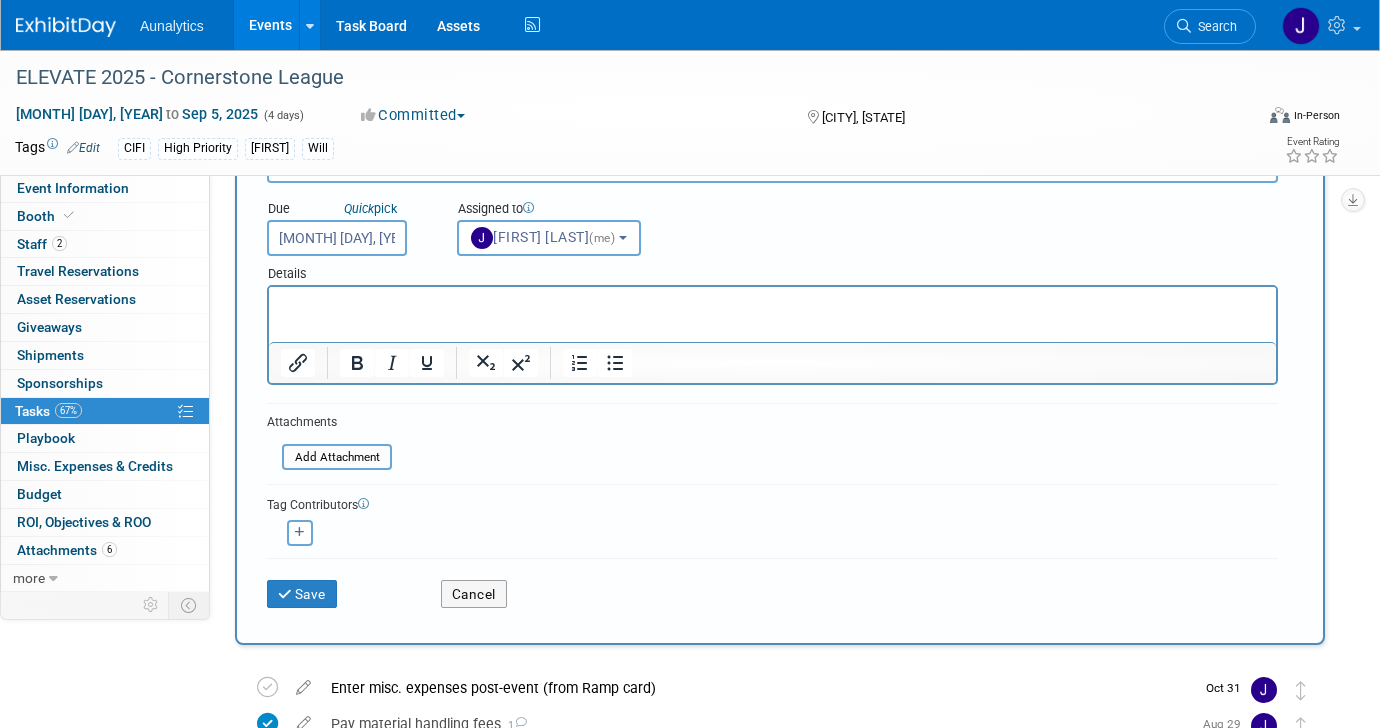 scroll, scrollTop: 137, scrollLeft: 0, axis: vertical 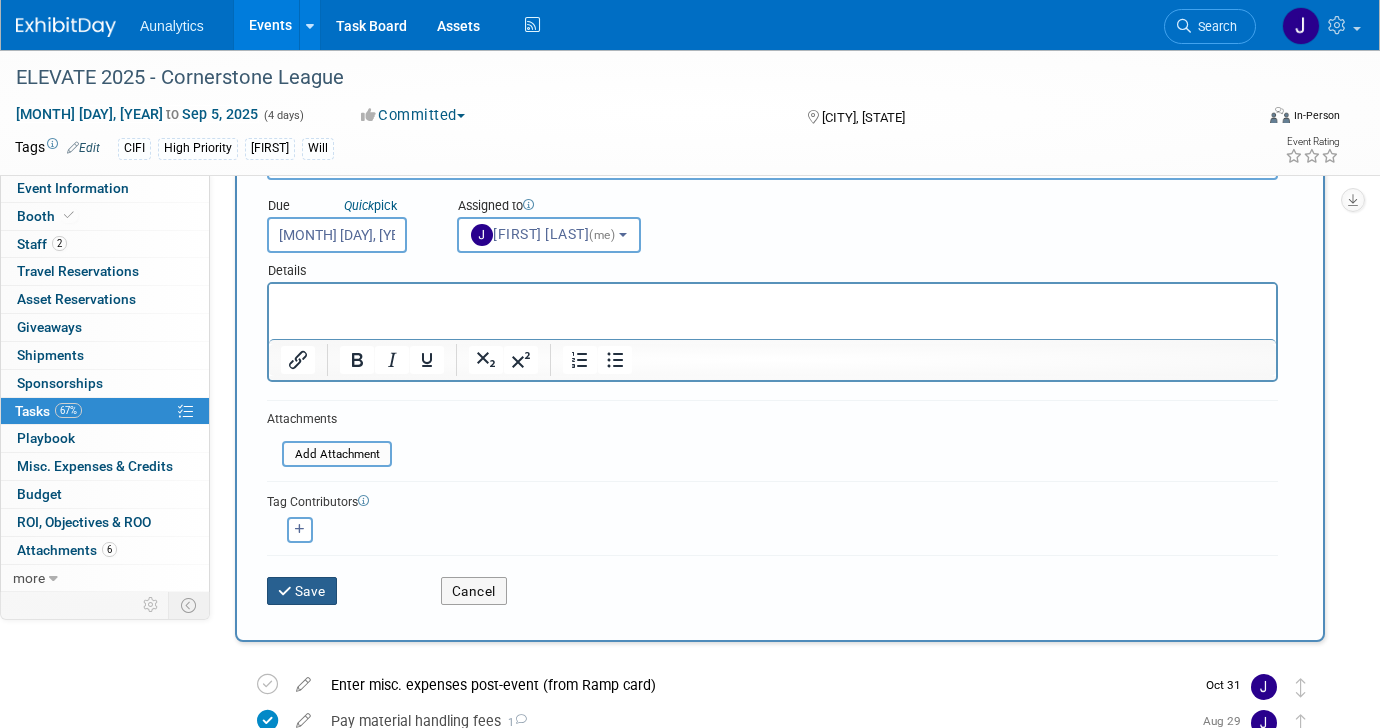 click on "Save" at bounding box center [302, 591] 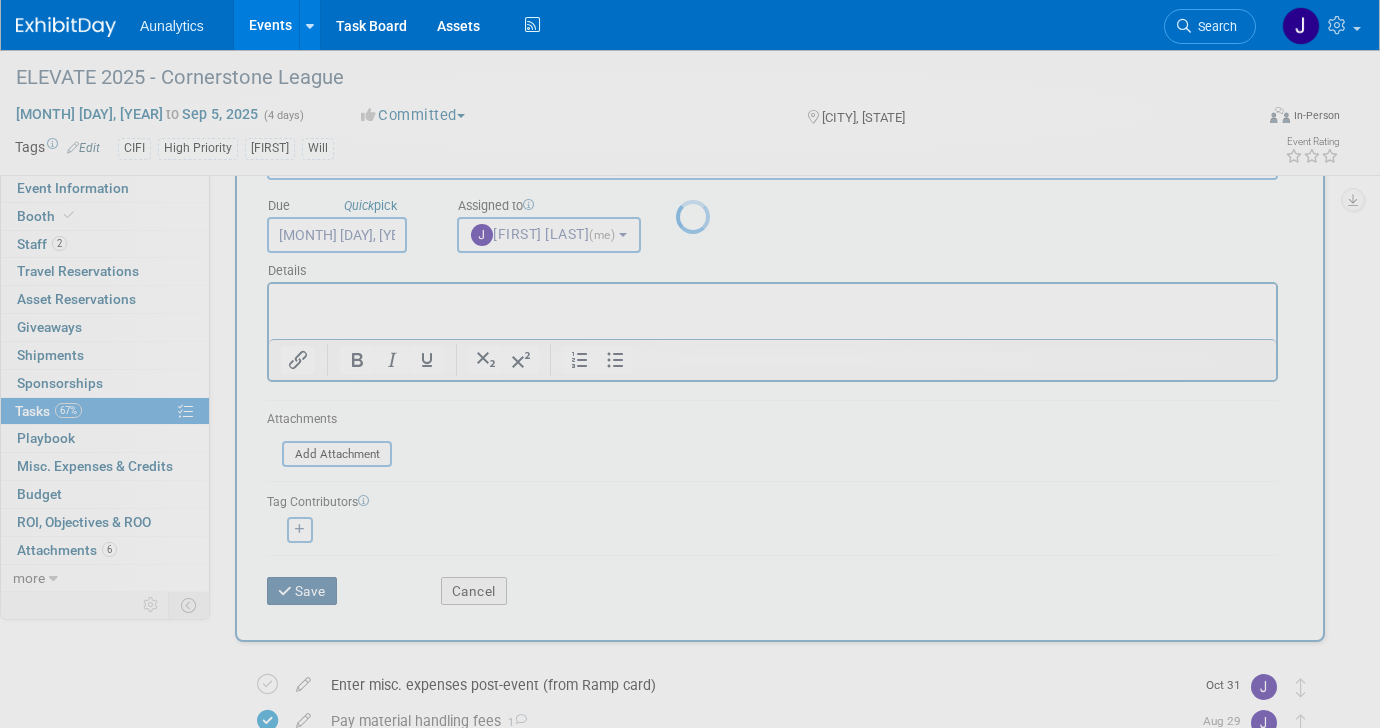 scroll, scrollTop: 0, scrollLeft: 0, axis: both 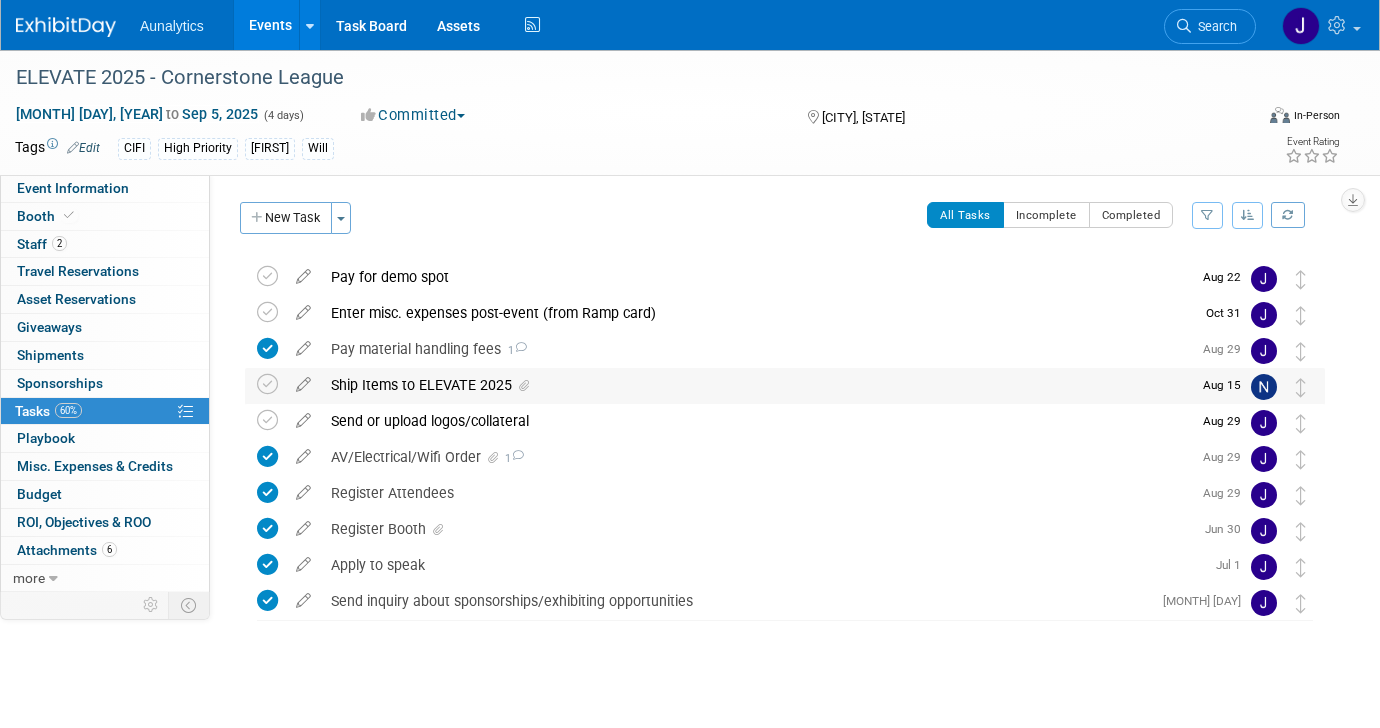 click on "Ship Items to ELEVATE 2025" at bounding box center (756, 385) 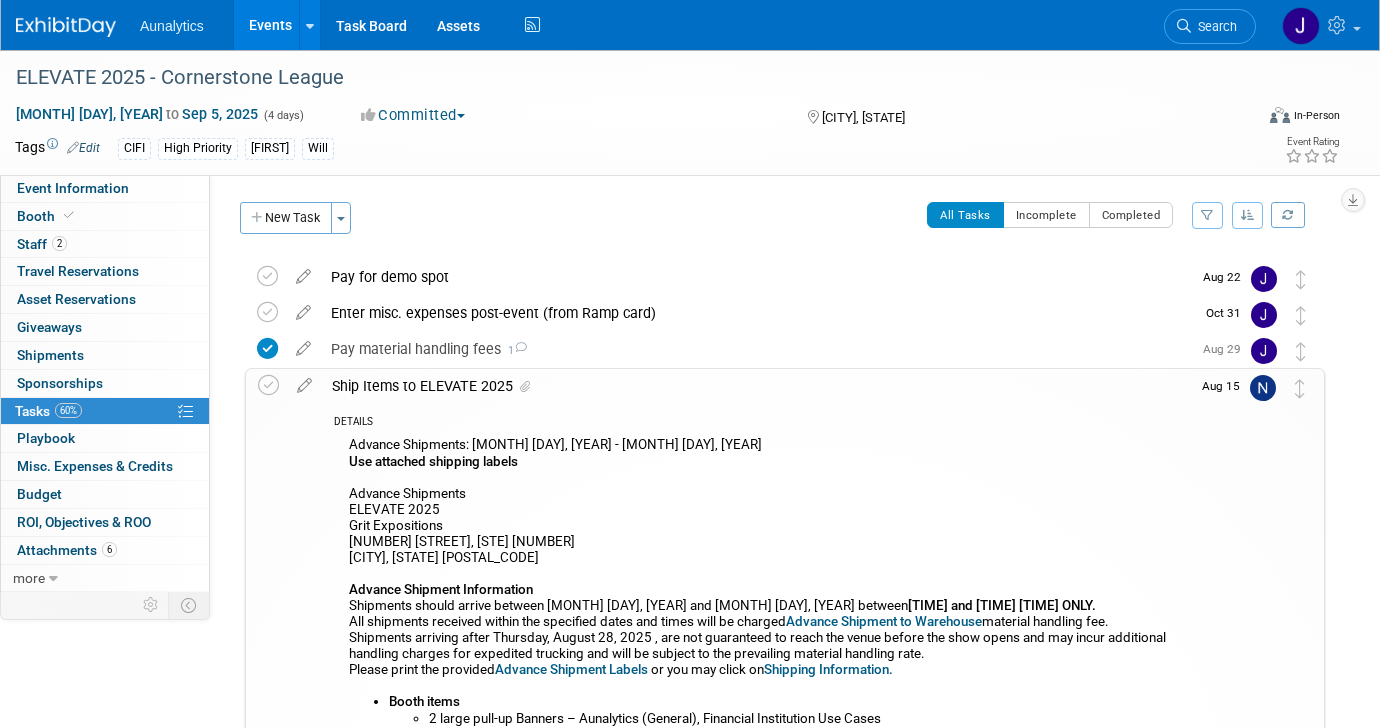 click on "Ship Items to ELEVATE 2025" at bounding box center [756, 386] 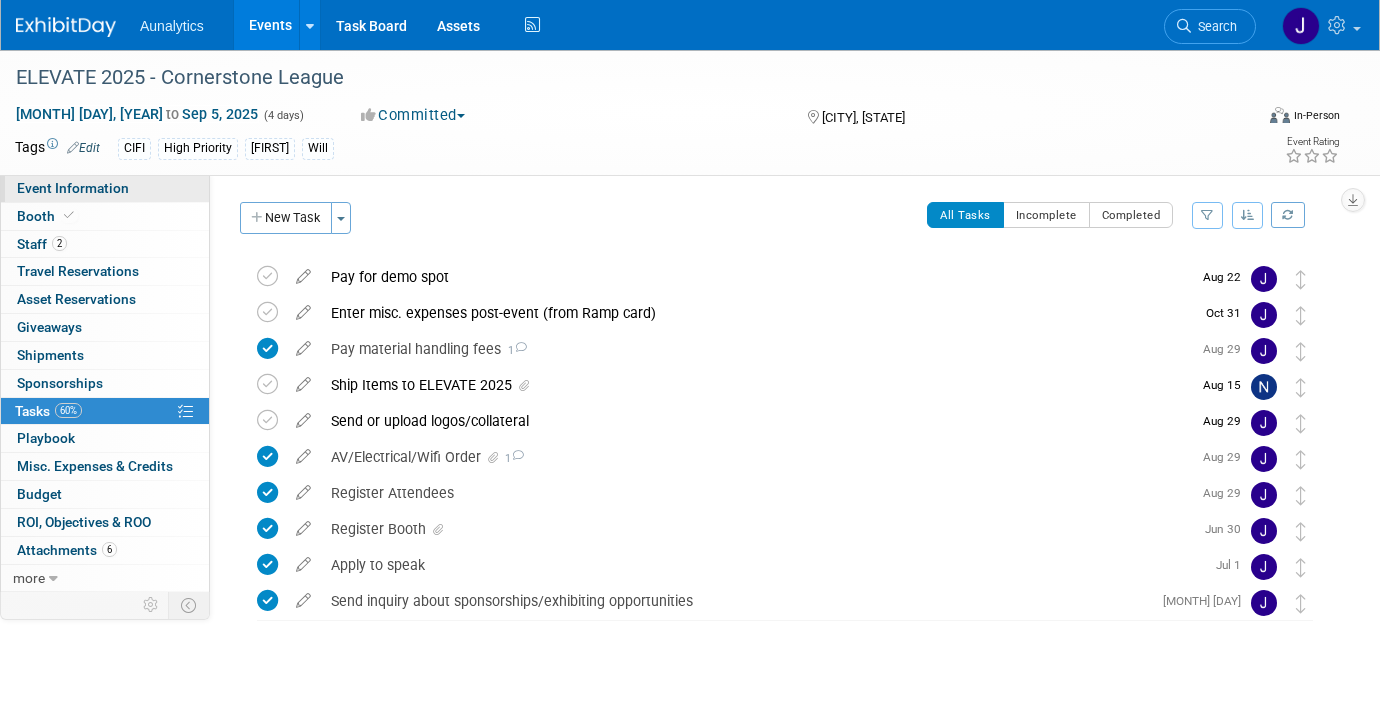 click on "Event Information" at bounding box center (73, 188) 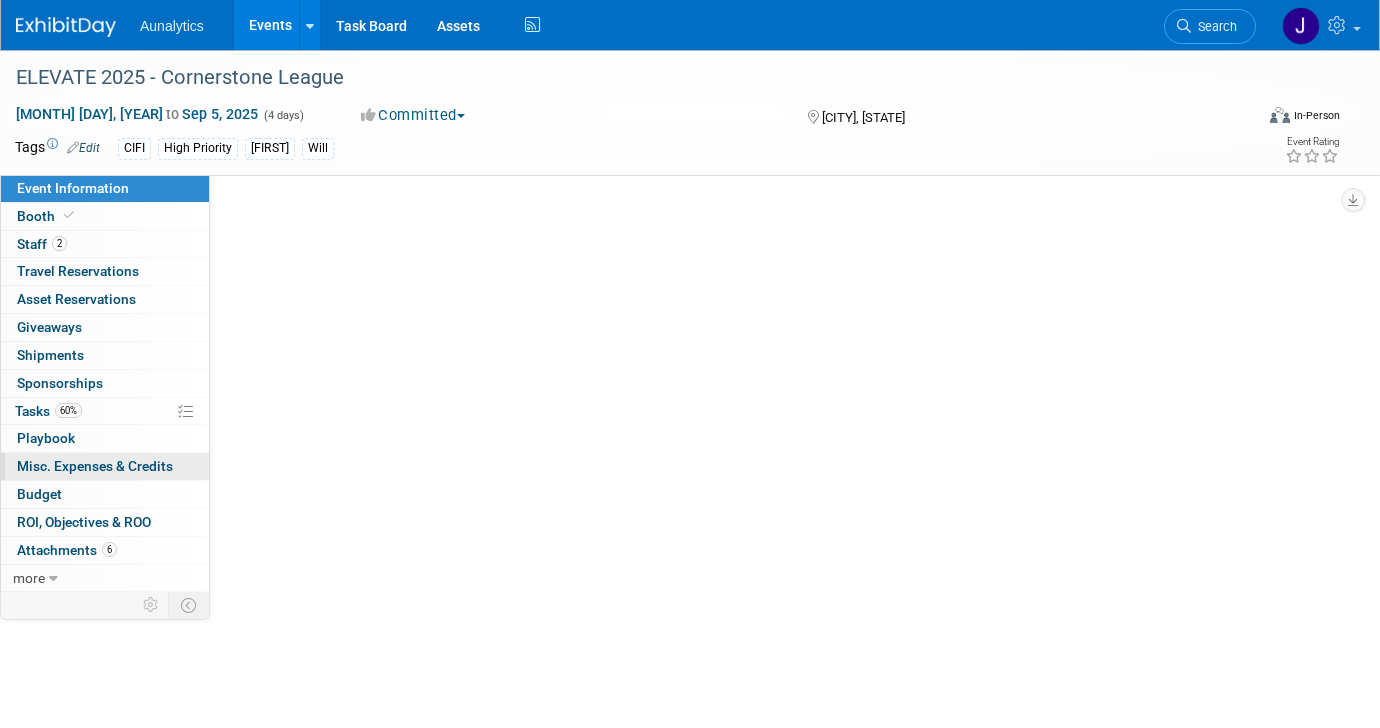 select on "Yes" 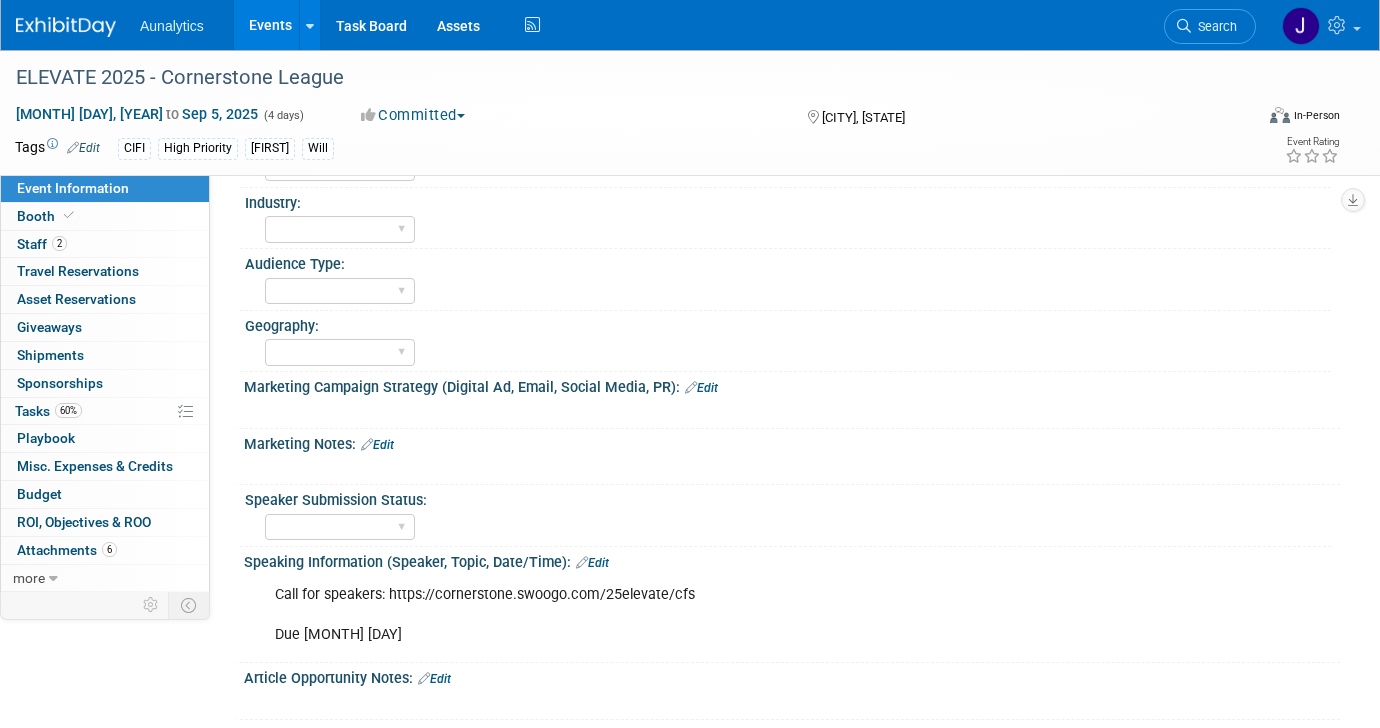 scroll, scrollTop: 1089, scrollLeft: 0, axis: vertical 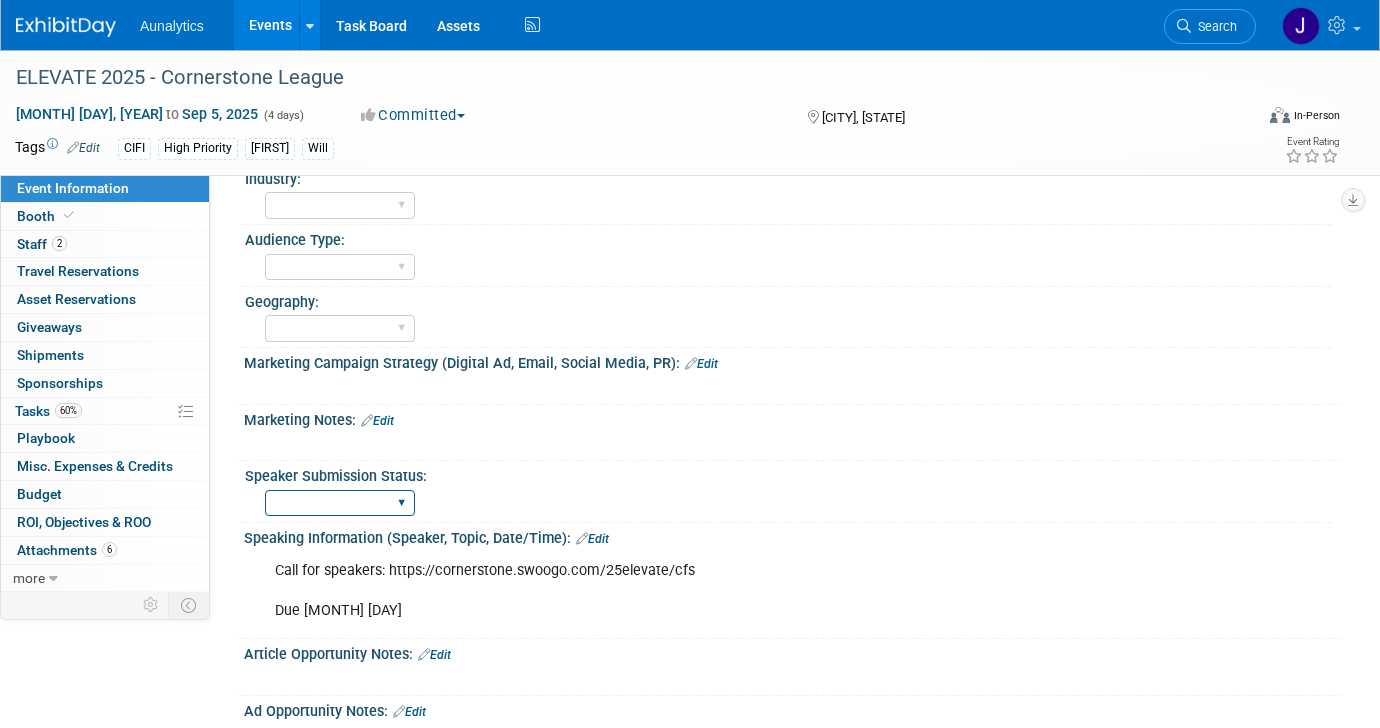 click on "No Submission
Not Started
Submitted
Accepted
Declined" at bounding box center [340, 503] 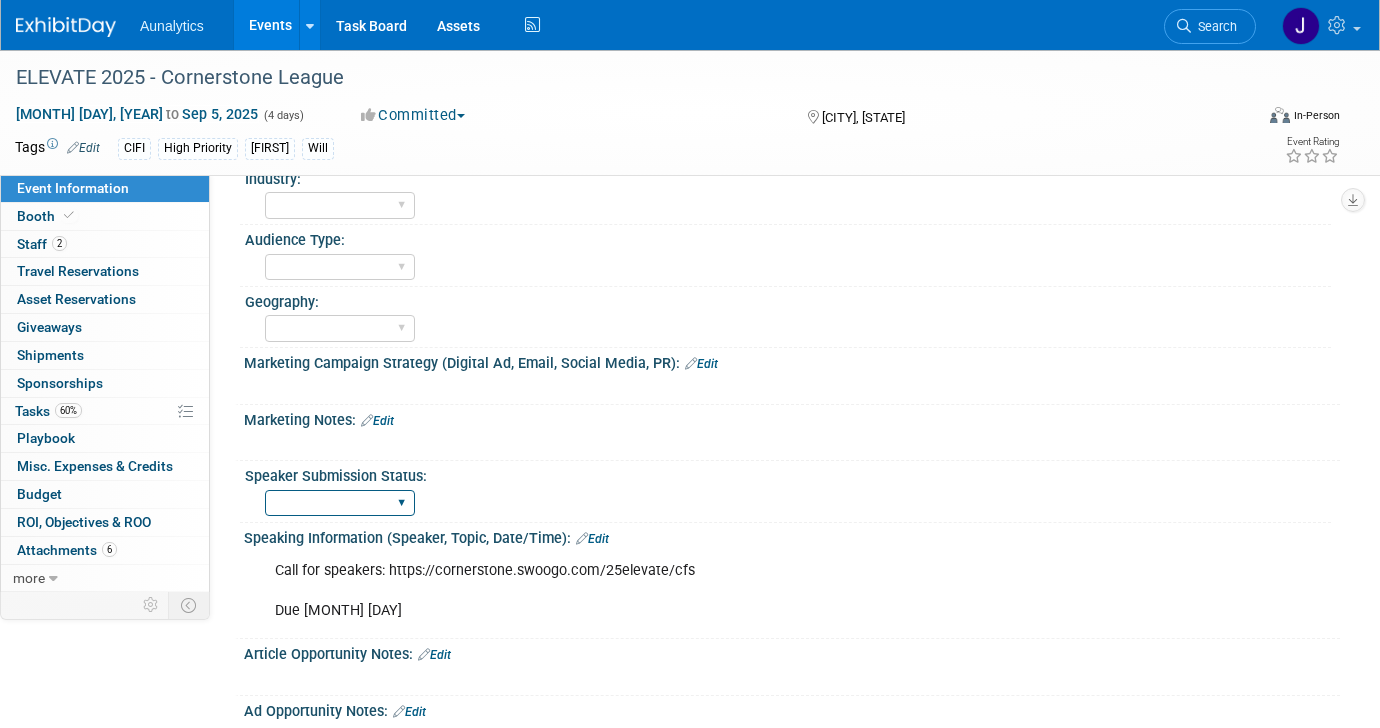 select on "Submitted" 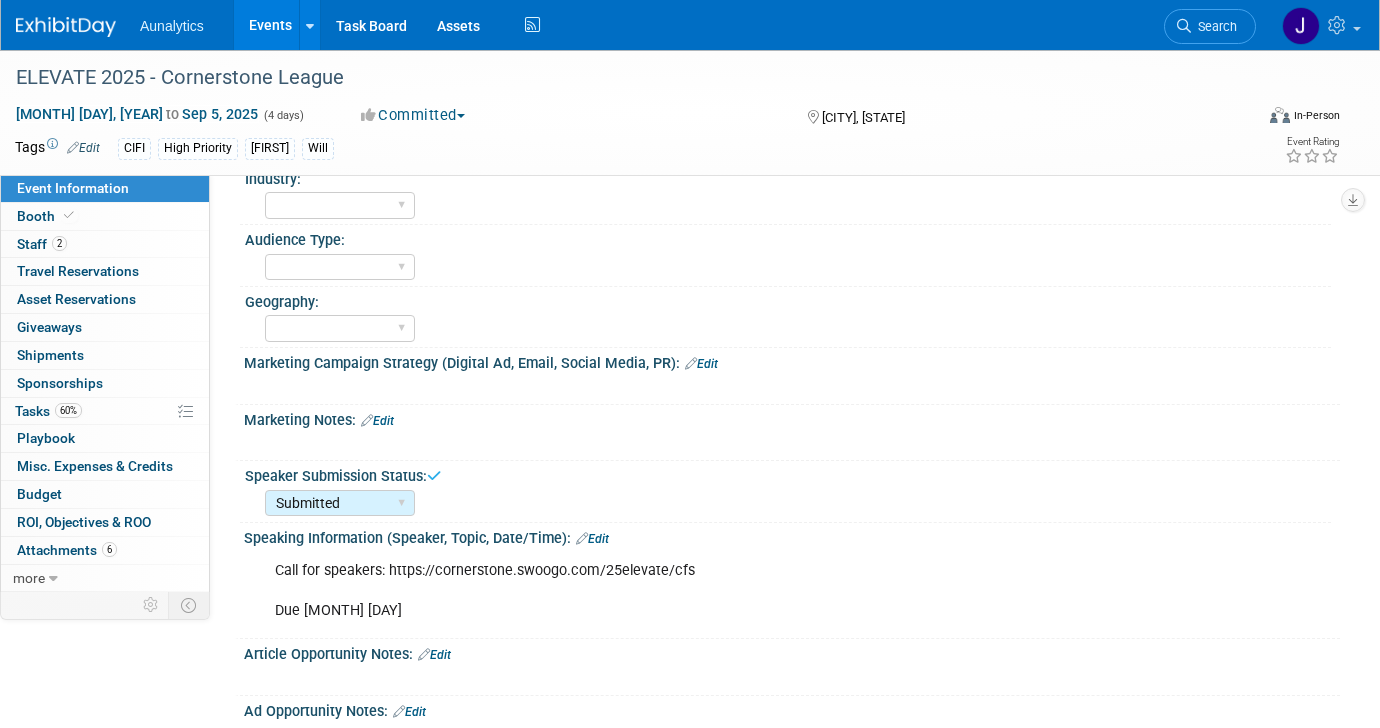 scroll, scrollTop: 1208, scrollLeft: 0, axis: vertical 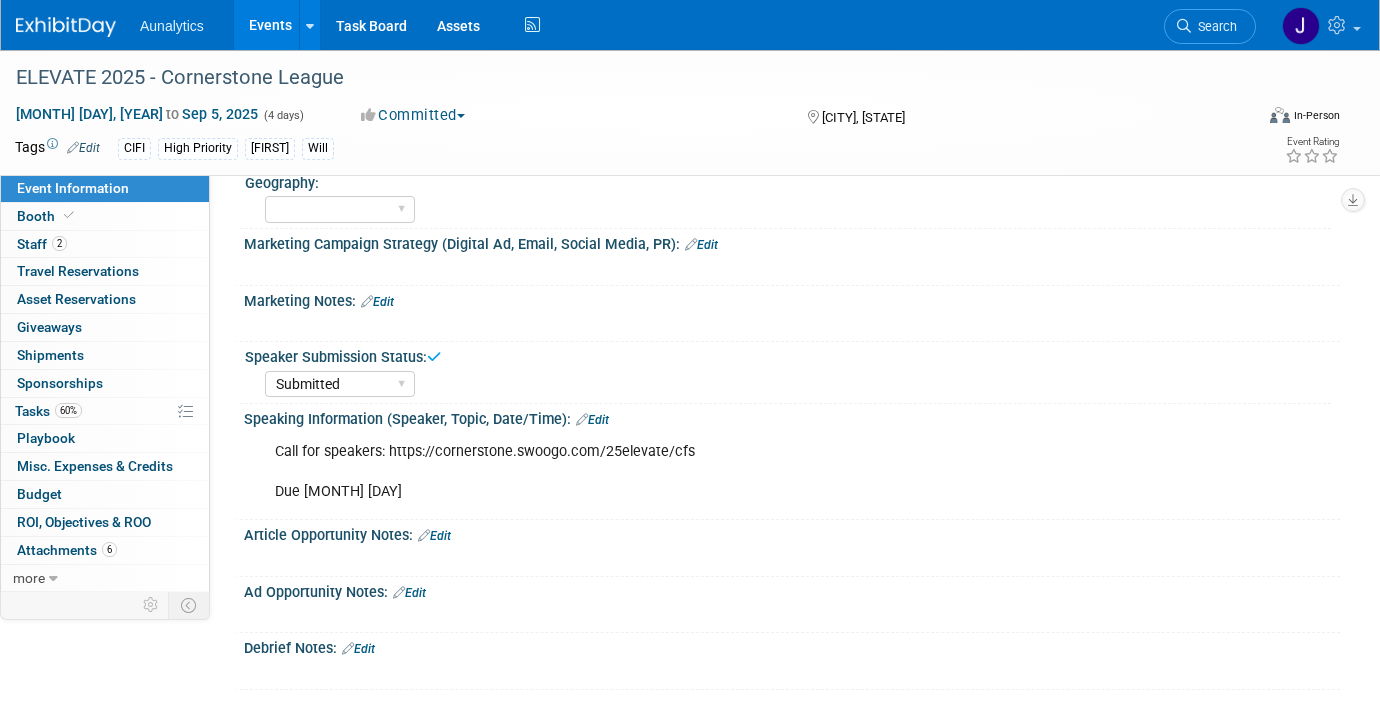 click on "Edit" at bounding box center (592, 420) 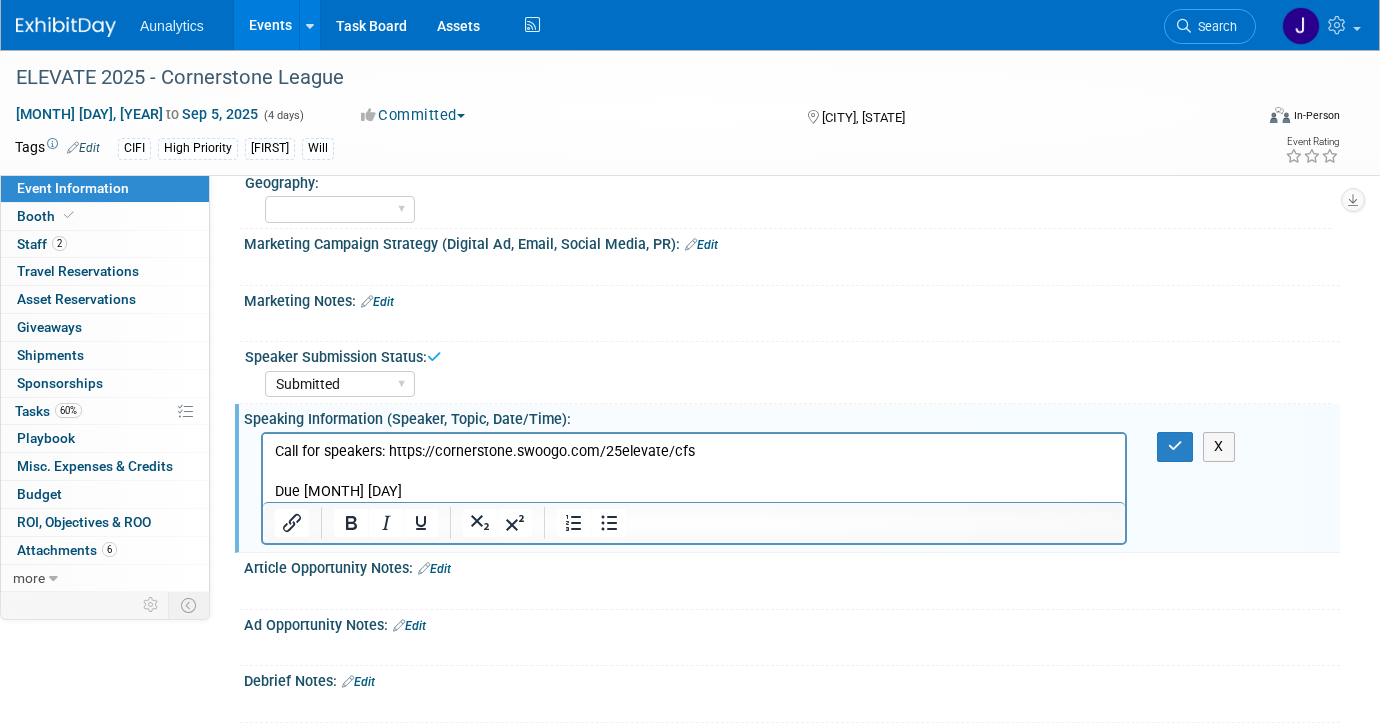 scroll, scrollTop: 0, scrollLeft: 0, axis: both 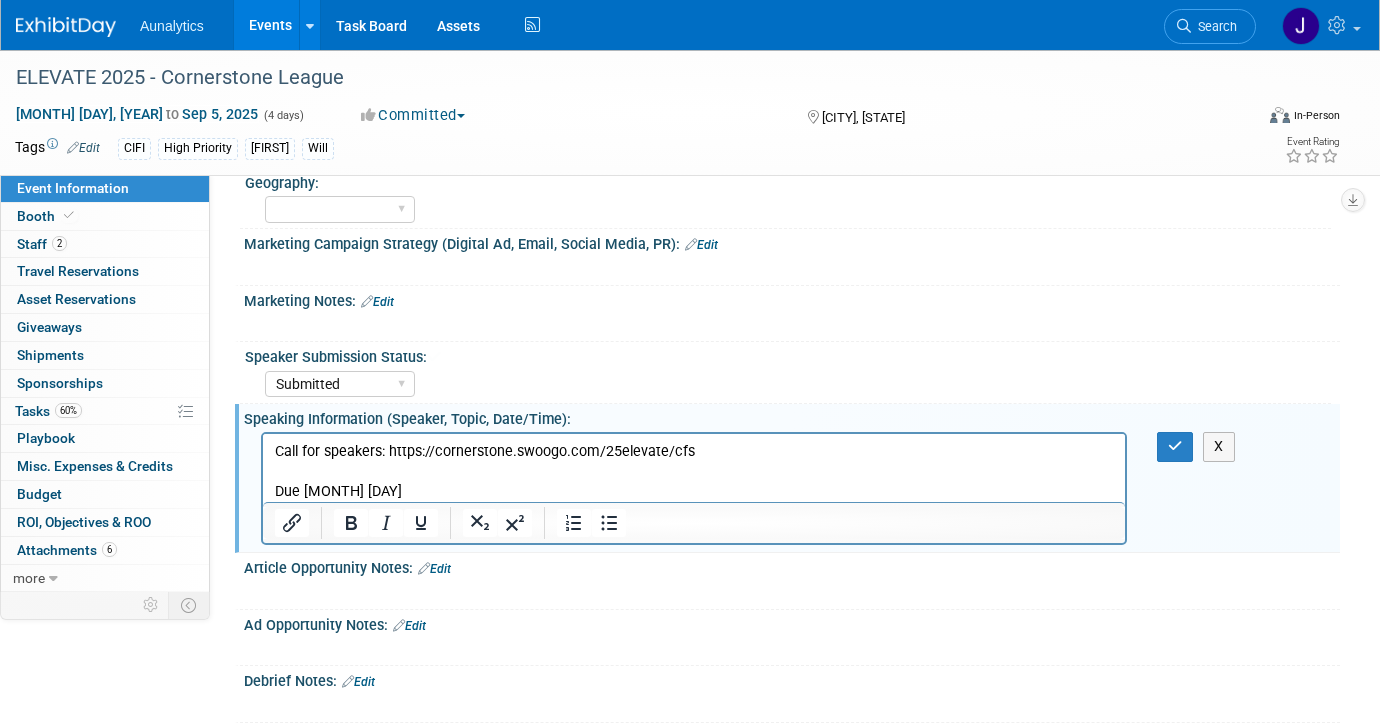 click on "Call for speakers: [URL] Due [MONTH] [DAY]" at bounding box center [694, 472] 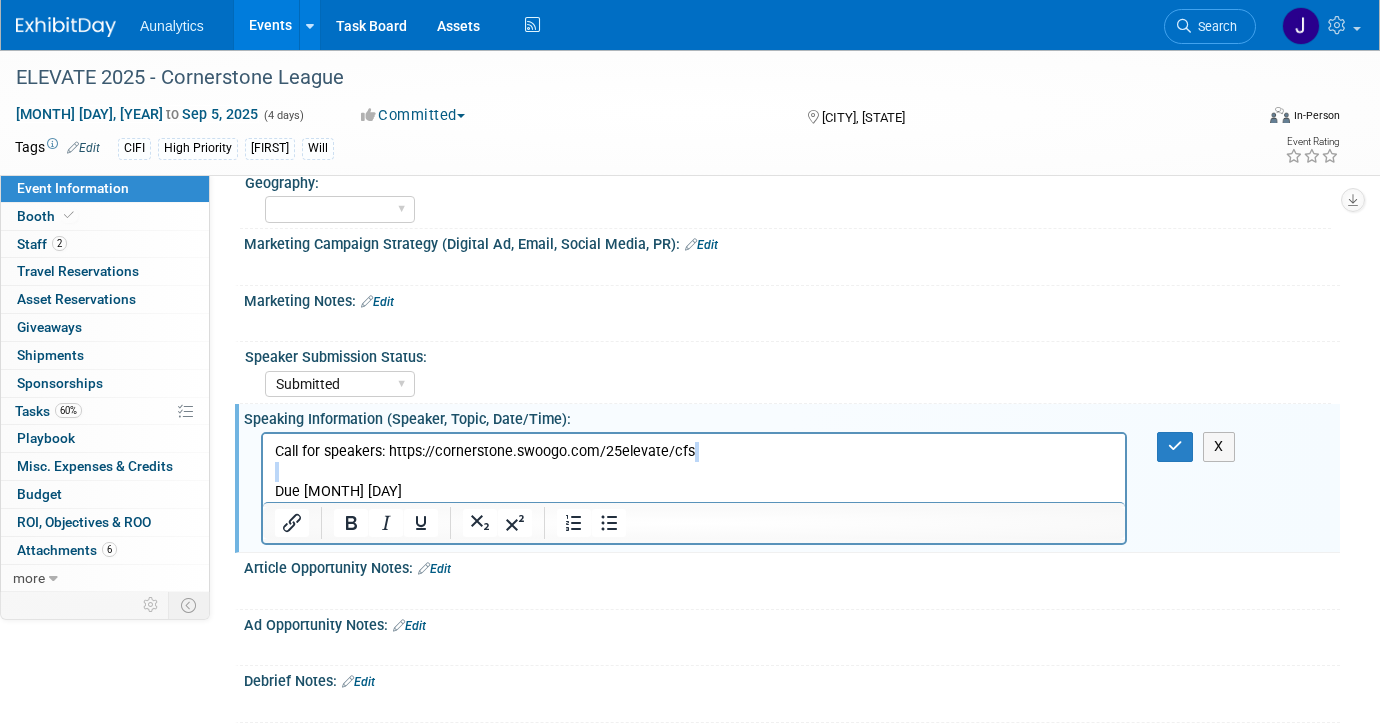 click on "Call for speakers: [URL] Due [MONTH] [DAY]" at bounding box center [694, 472] 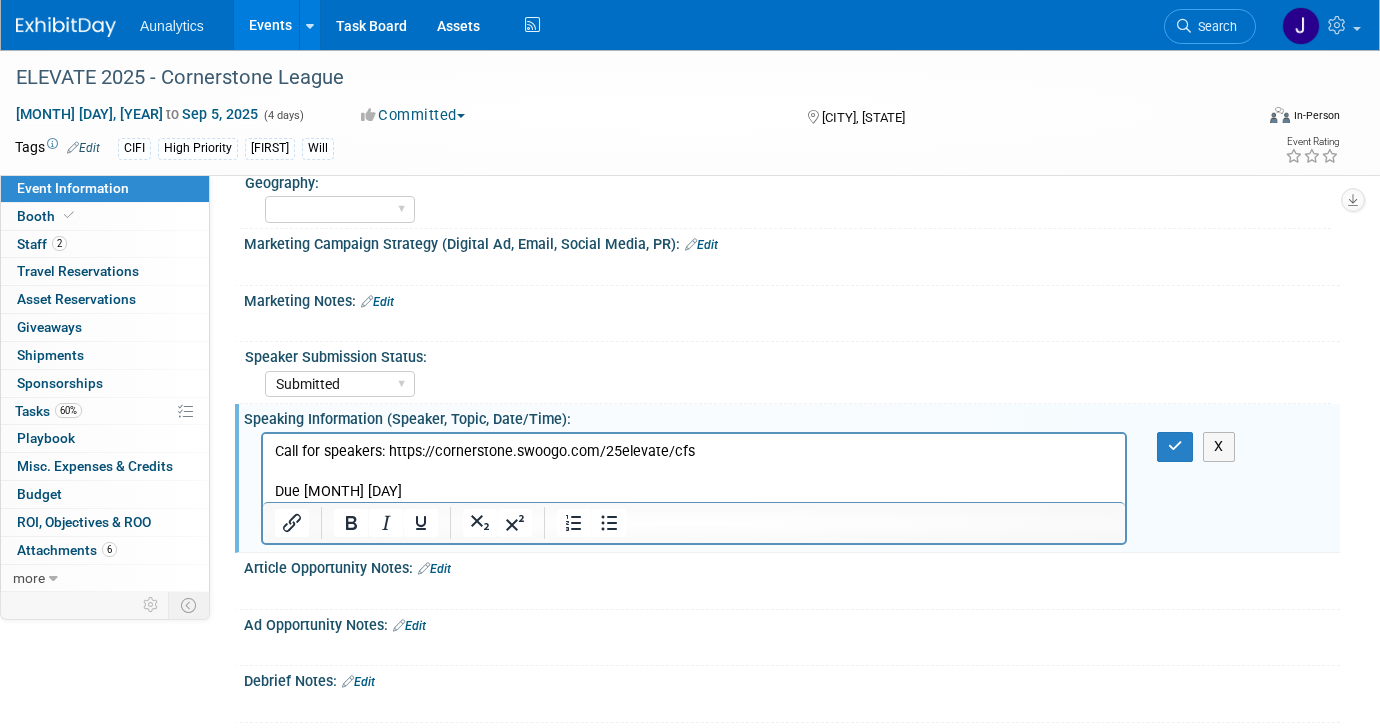 type 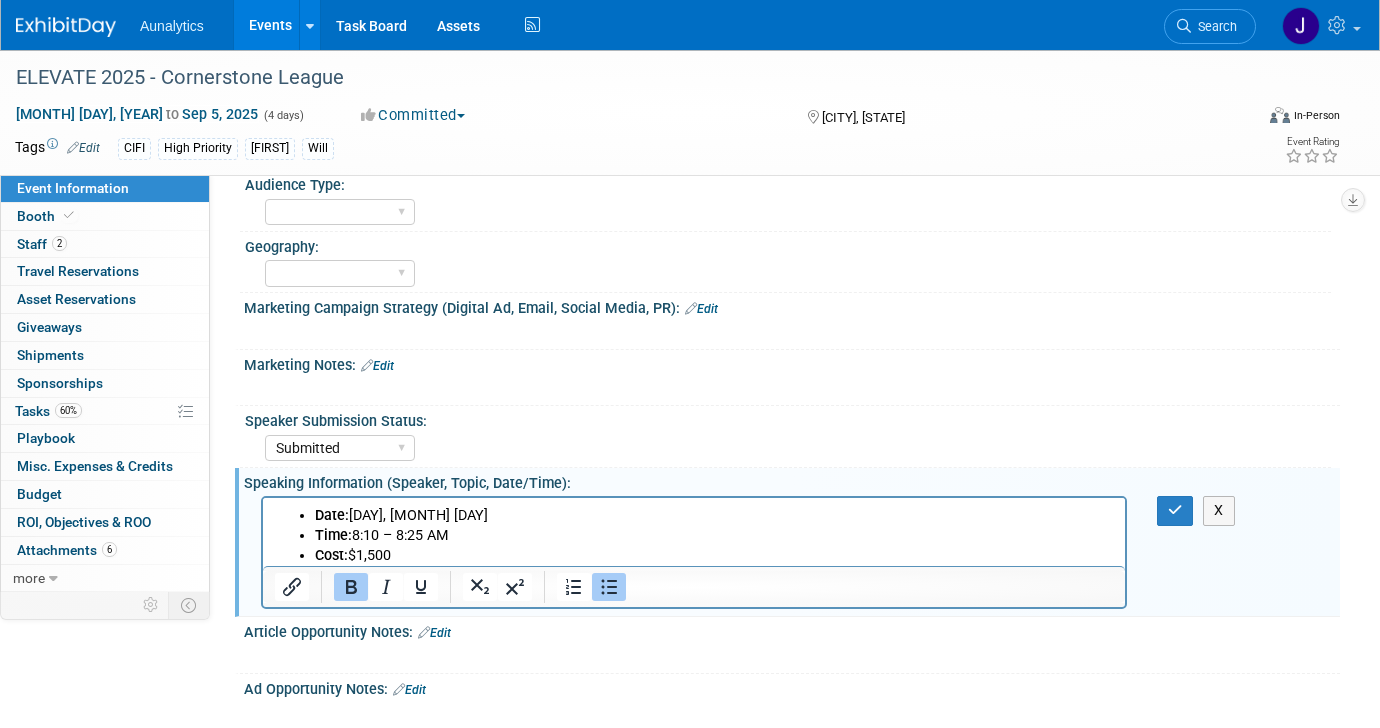 scroll, scrollTop: 1139, scrollLeft: 0, axis: vertical 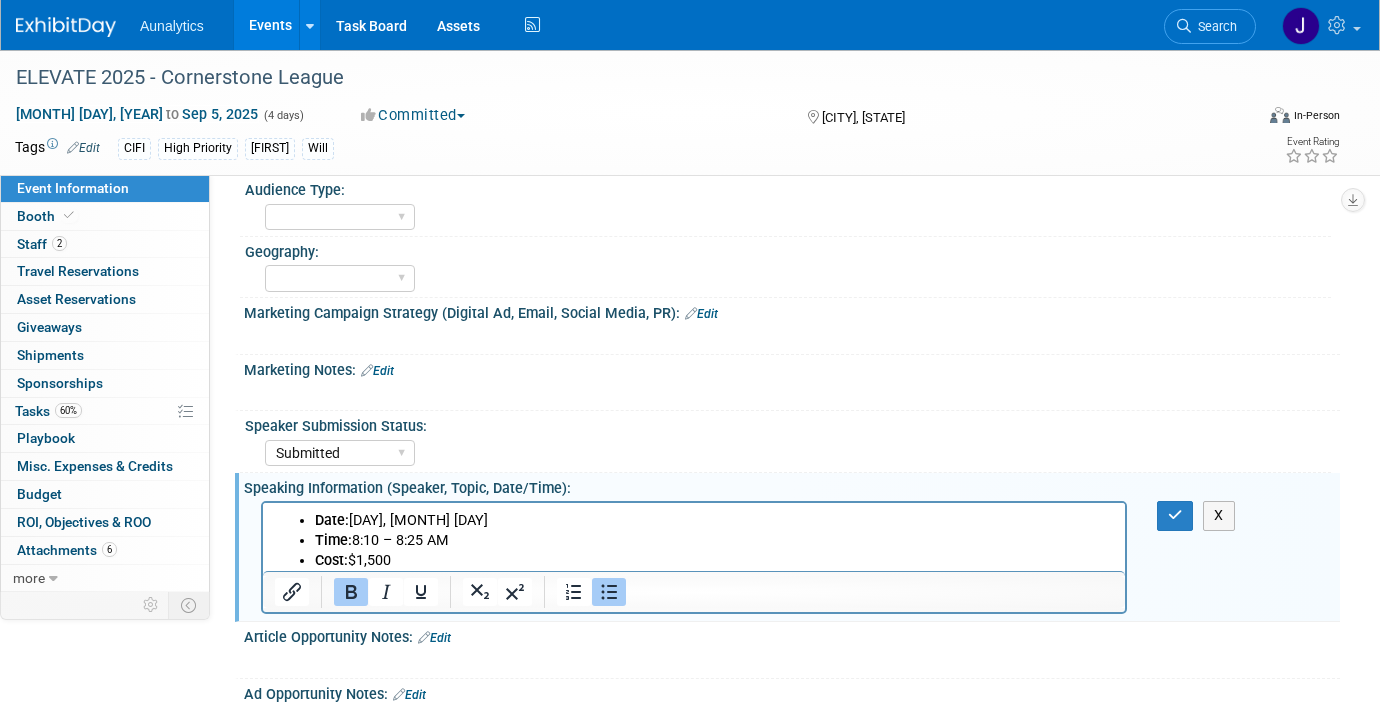 click on "Cost:  $1,500" at bounding box center (714, 561) 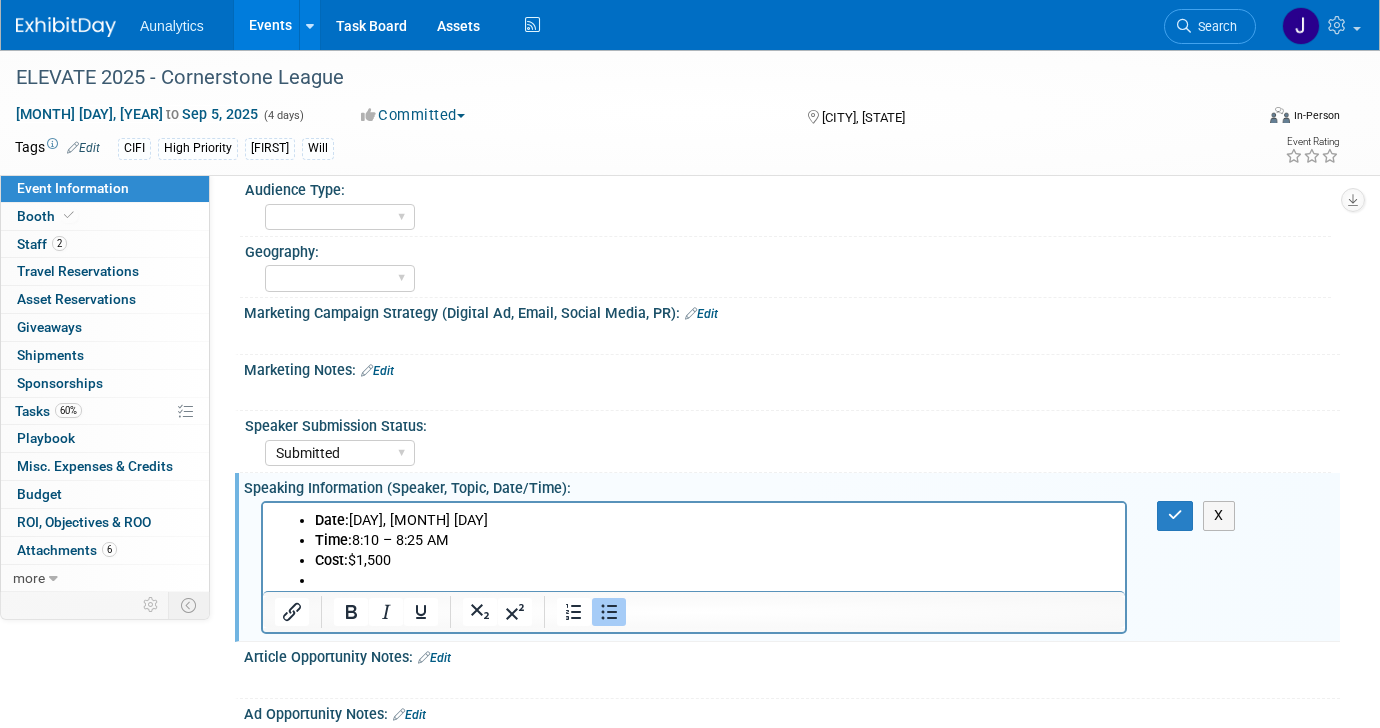 scroll, scrollTop: 0, scrollLeft: 0, axis: both 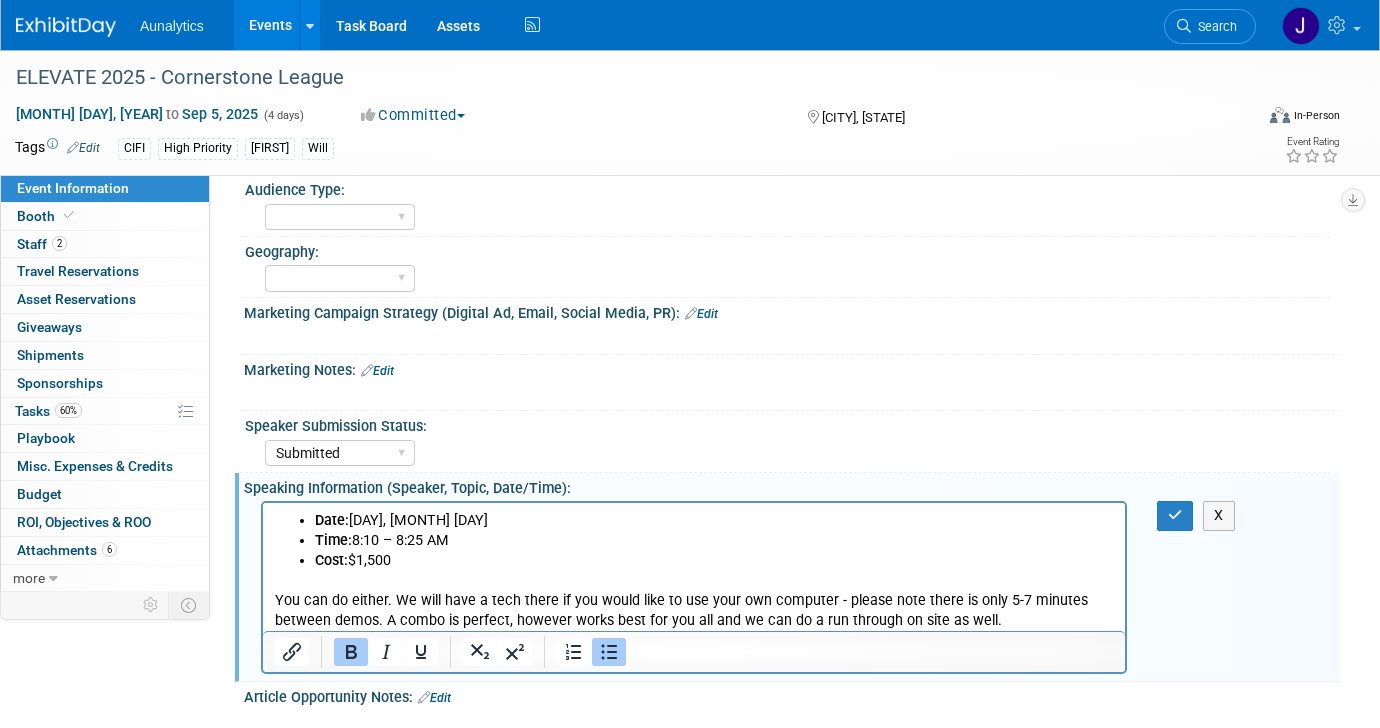 click on "Date:  [DAY], [MONTH] [DAY] Time:  [TIME] – [TIME] AM Cost:  [PRICE]" at bounding box center [694, 541] 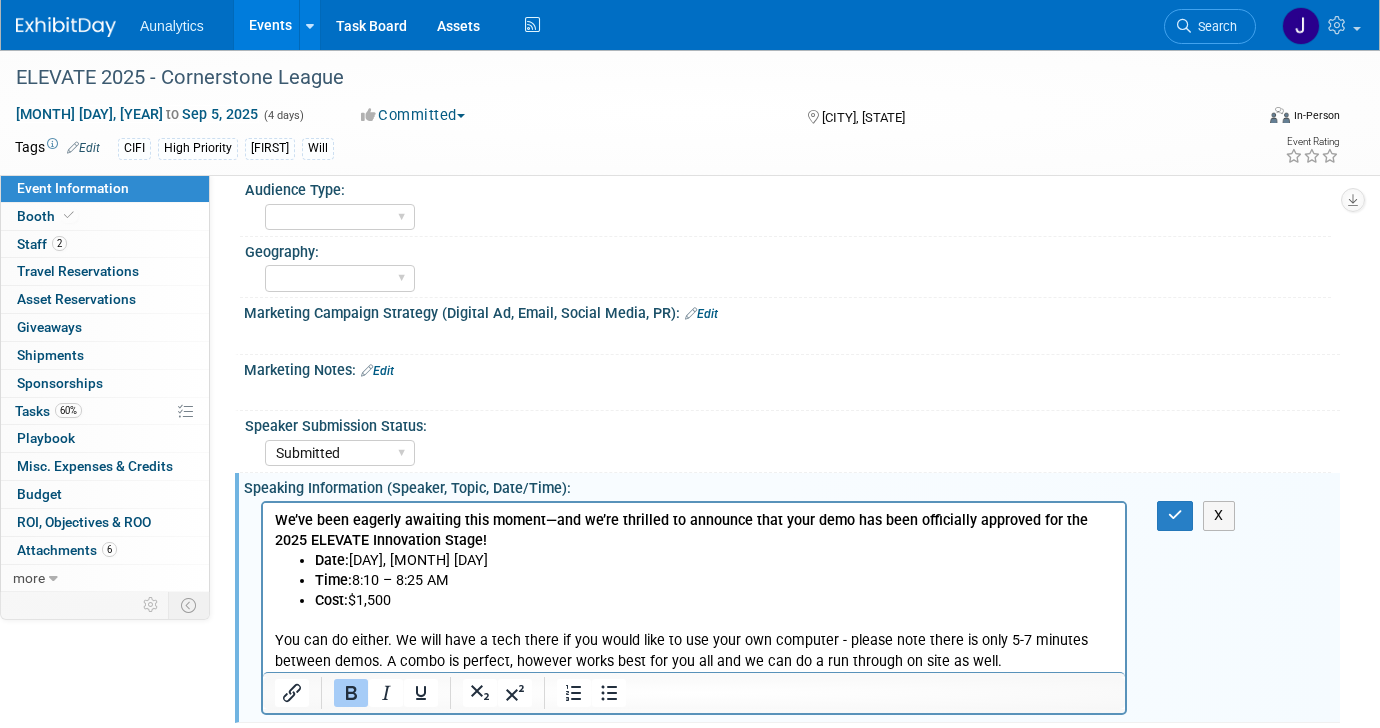 click on "We’ve been eagerly awaiting this moment—and we’re thrilled to announce that your demo has been officially approved for the 2025 ELEVATE Innovation Stage!" at bounding box center [694, 531] 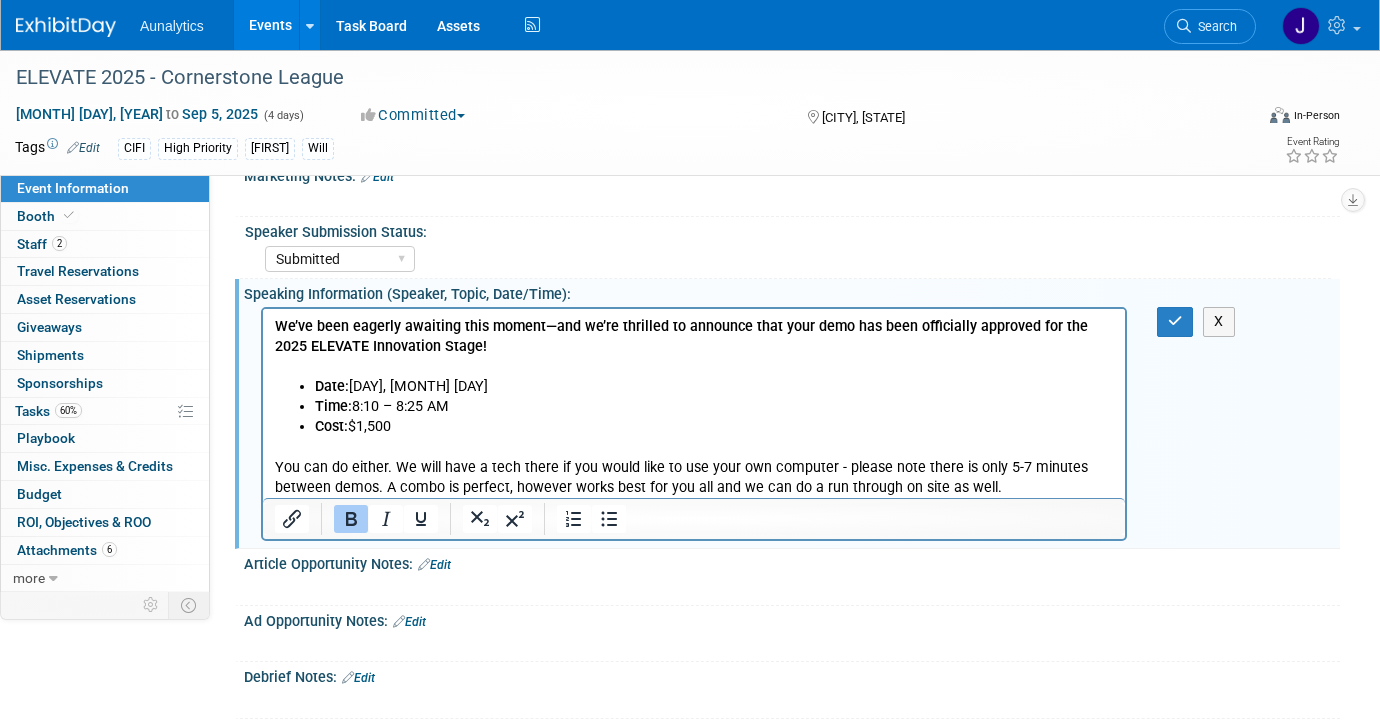 scroll, scrollTop: 1330, scrollLeft: 0, axis: vertical 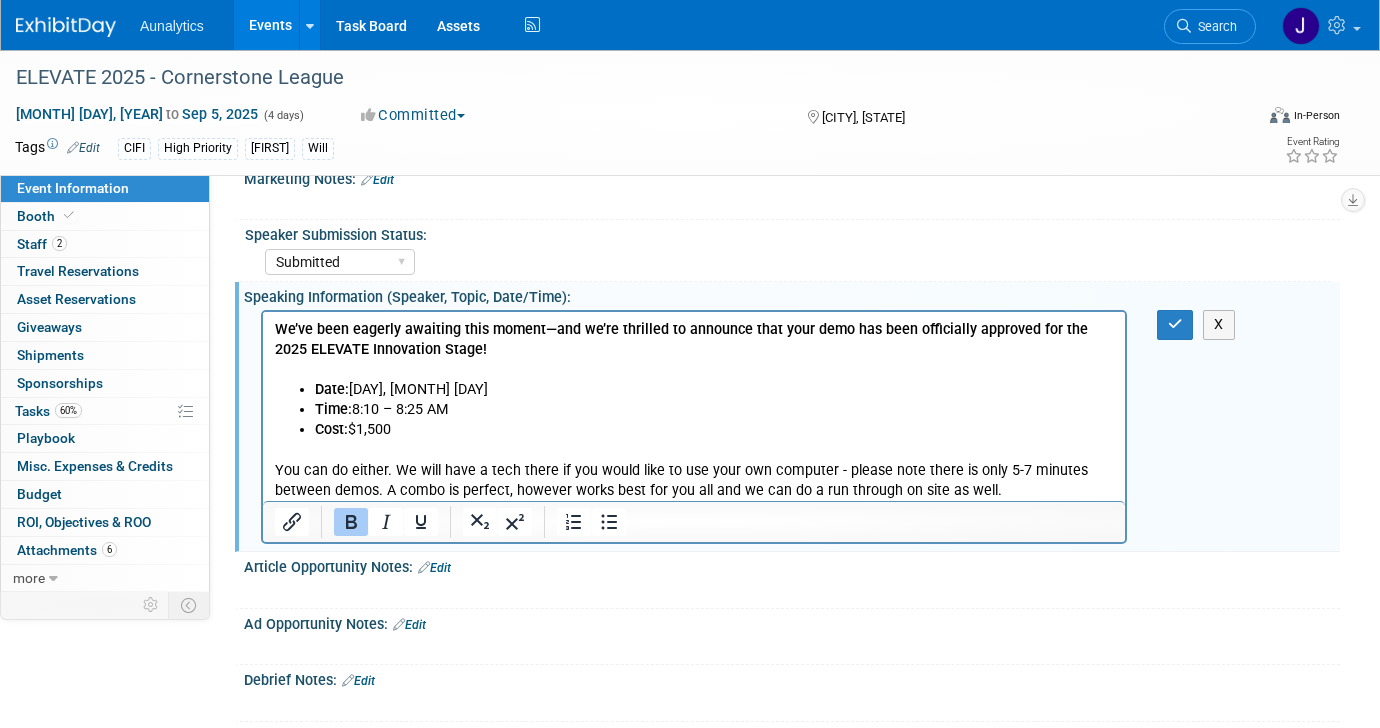 click on "We’ve been eagerly awaiting this moment—and we’re thrilled to announce that your demo has been officially approved for the 2025 ELEVATE Innovation Stage!" at bounding box center (681, 339) 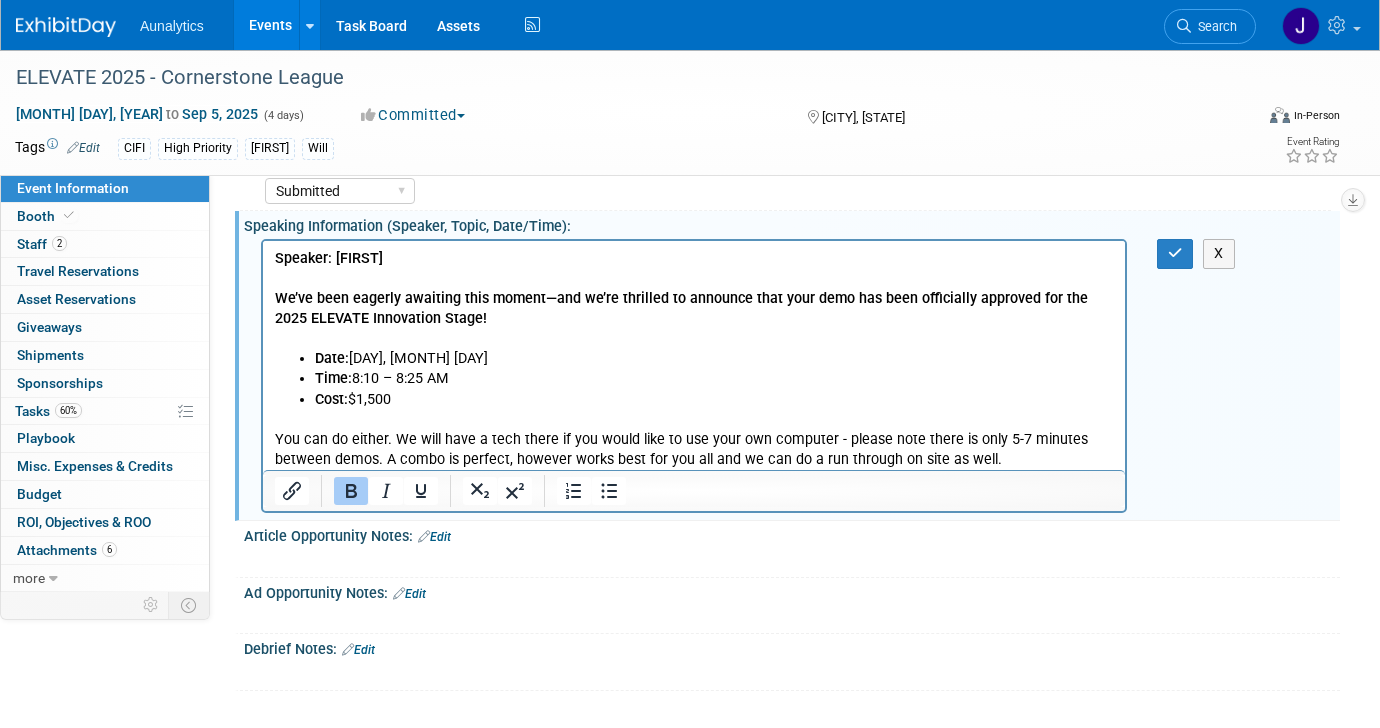 scroll, scrollTop: 1399, scrollLeft: 0, axis: vertical 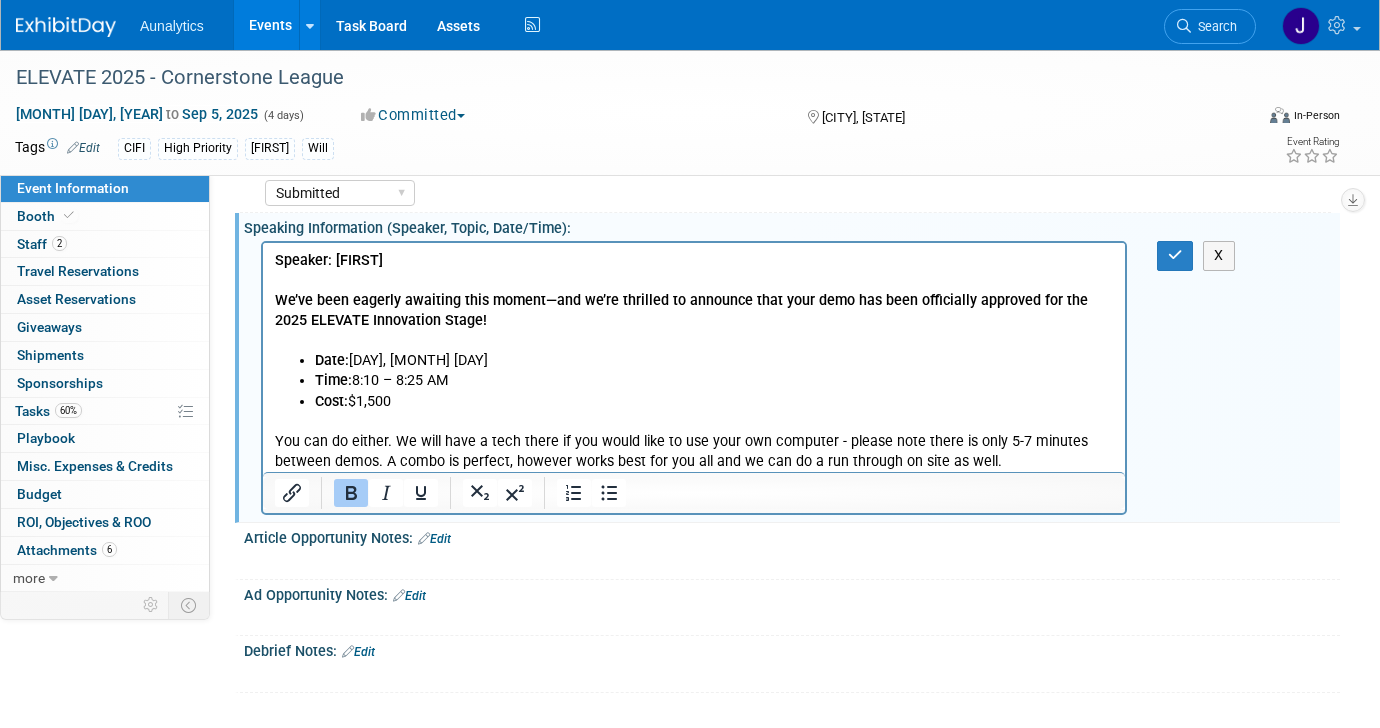 click on "Time:  [TIME] – [TIME] AM" at bounding box center (714, 381) 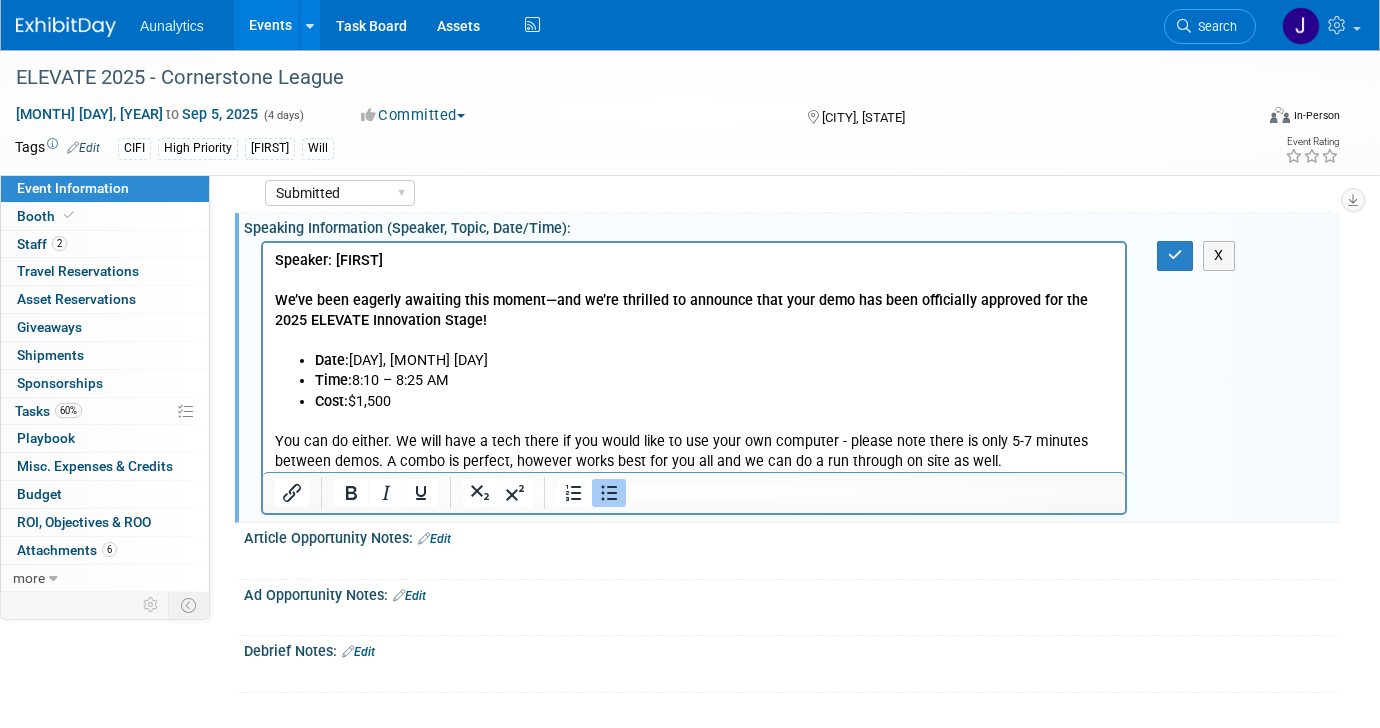 click on "Cost:  $1,500" at bounding box center (714, 402) 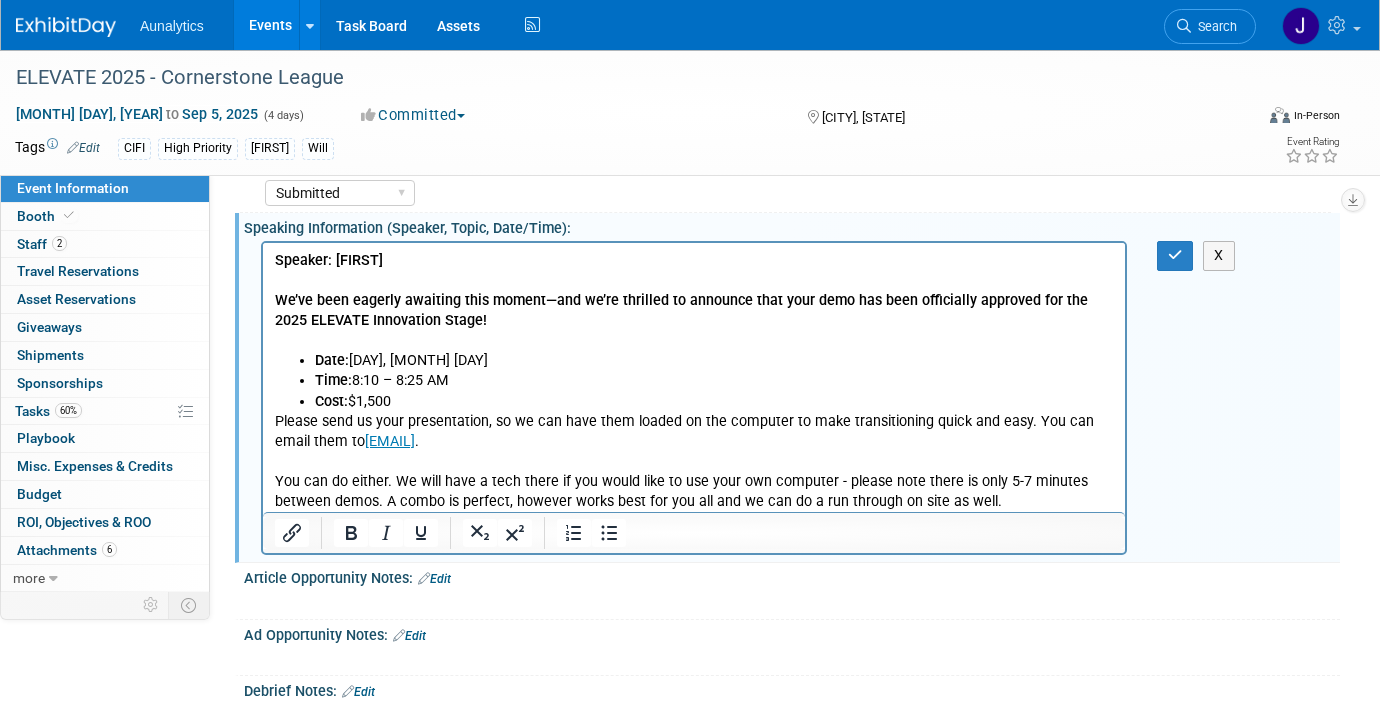 click on "Please send us your presentation, so we can have them loaded on the computer to make transitioning quick and easy. You can email them to  [EMAIL] ." at bounding box center [694, 432] 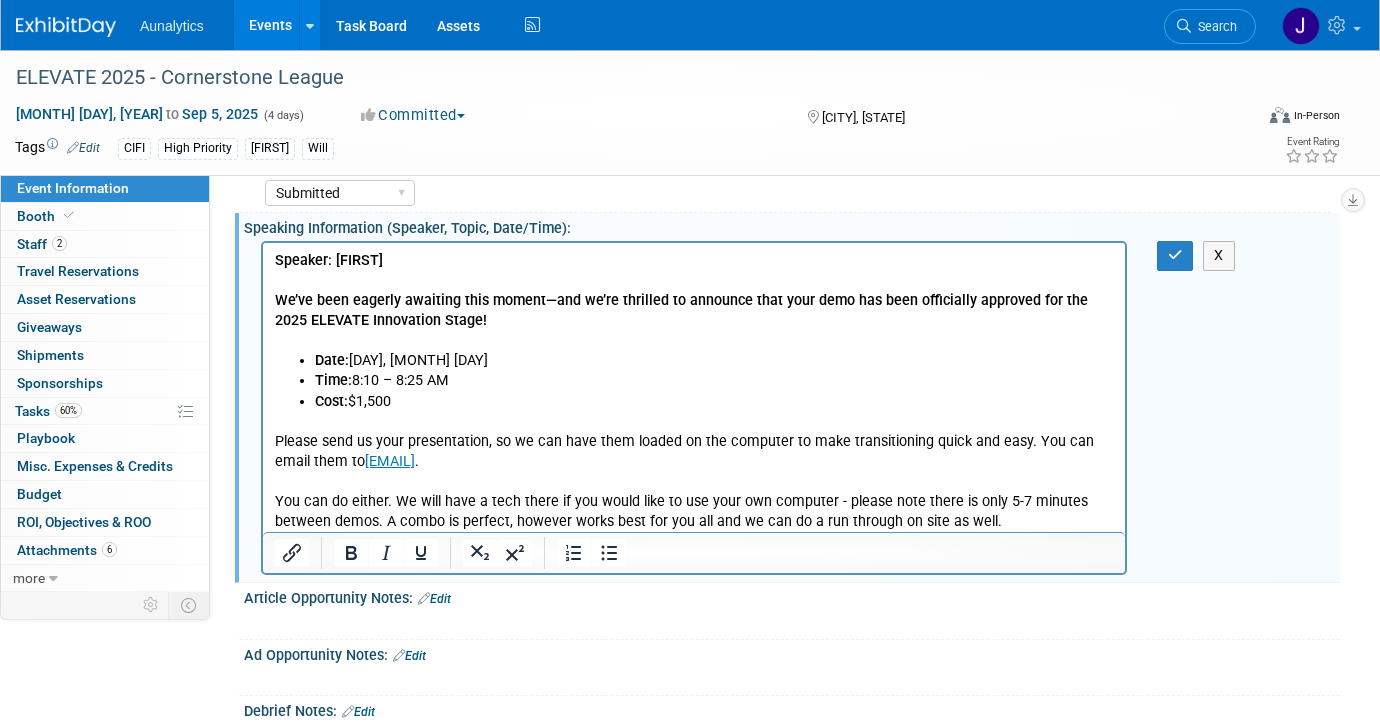 click on "You can do either. We will have a tech there if you would like to use your own computer - please note there is only 5-7 minutes between demos. A combo is perfect, however works best for you all and we can do a run through on site as well." at bounding box center [694, 512] 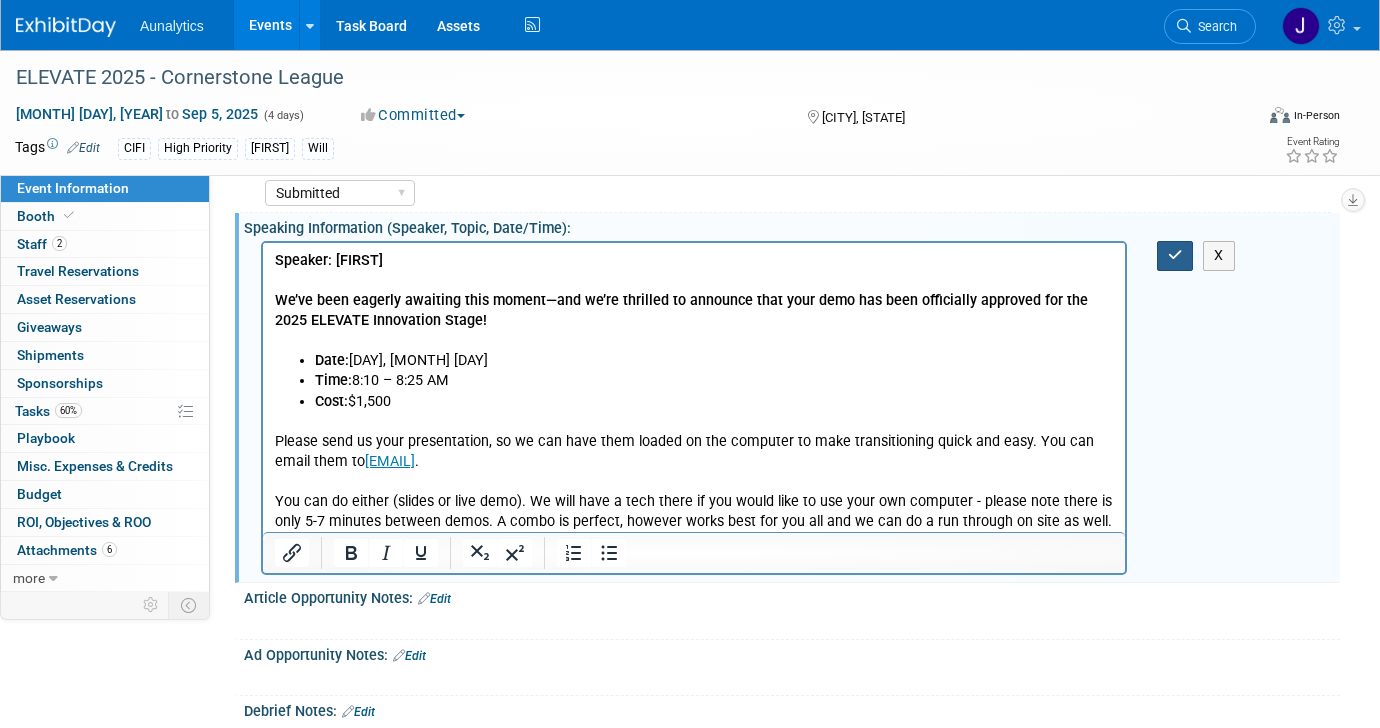 click at bounding box center (1175, 255) 